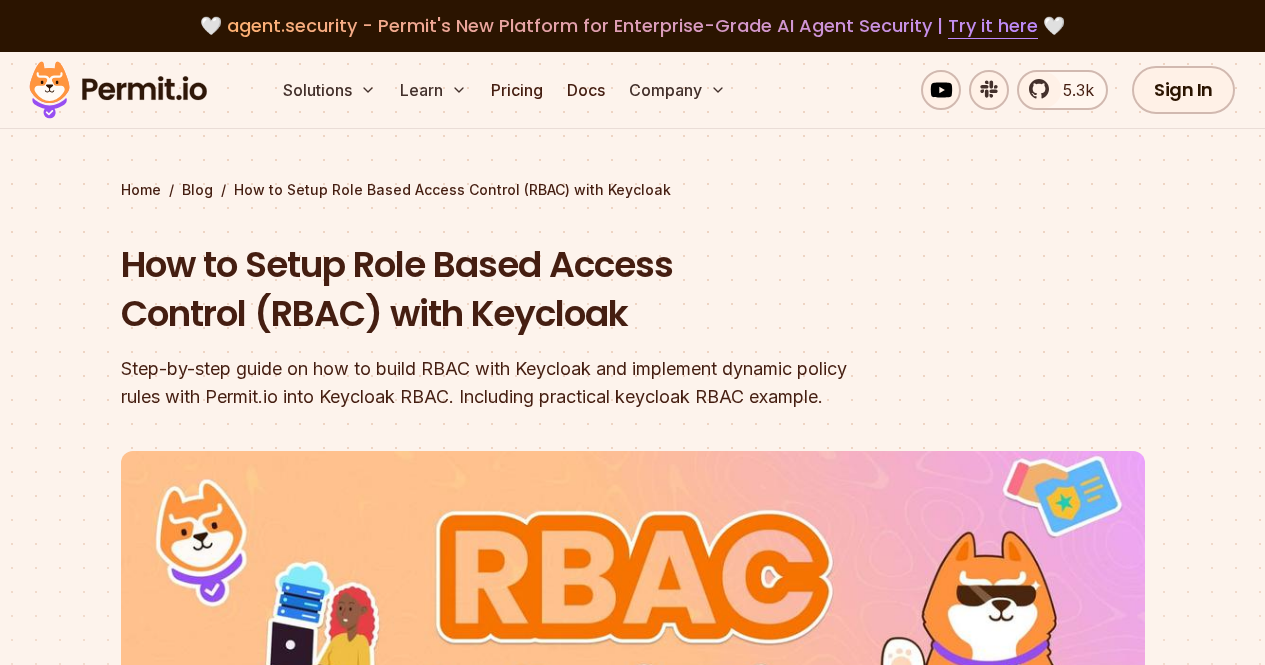 scroll, scrollTop: 302, scrollLeft: 0, axis: vertical 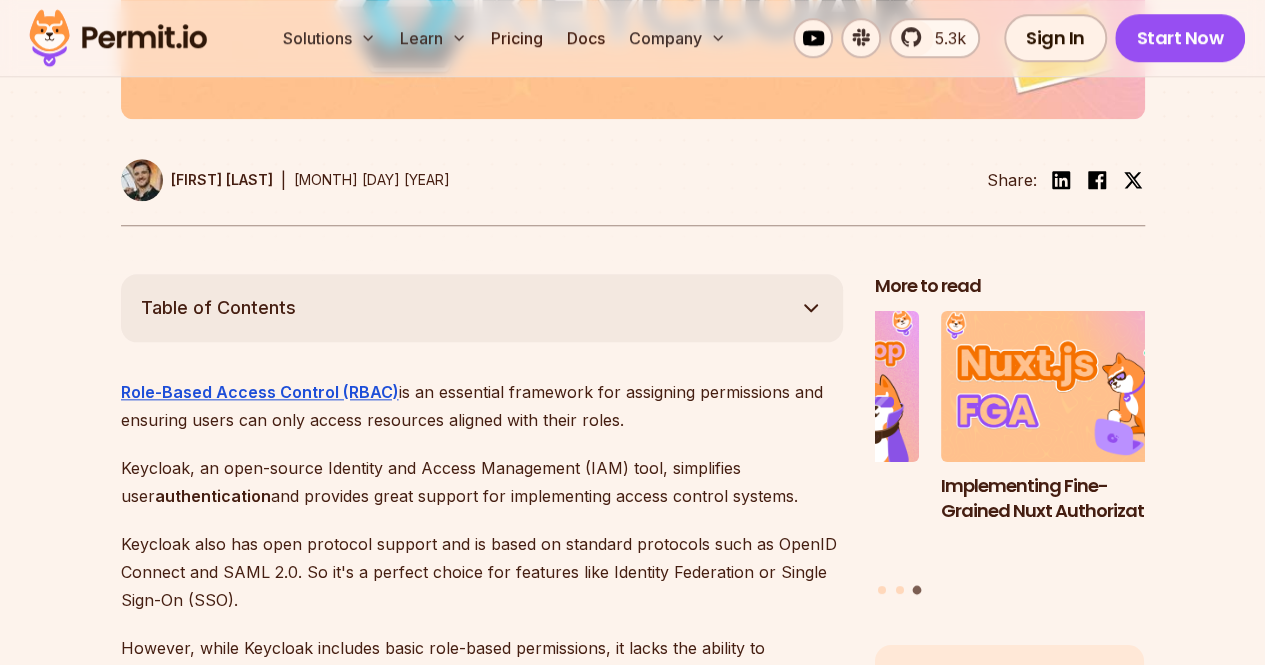 click 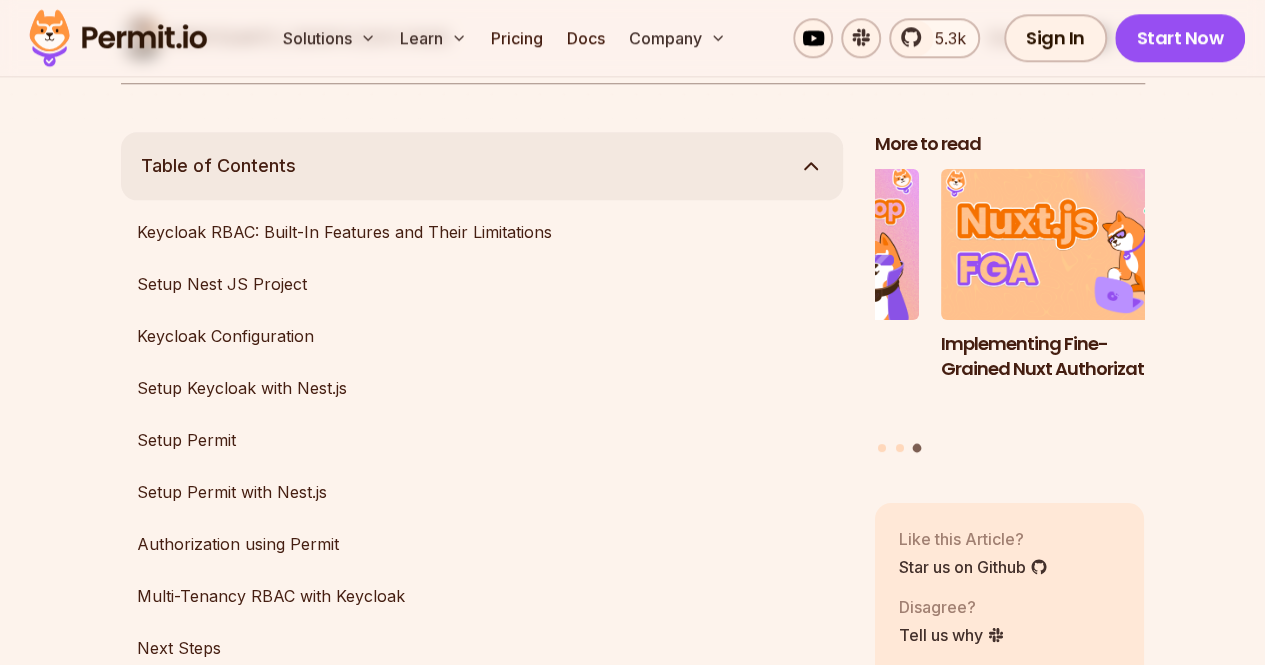 scroll, scrollTop: 1044, scrollLeft: 0, axis: vertical 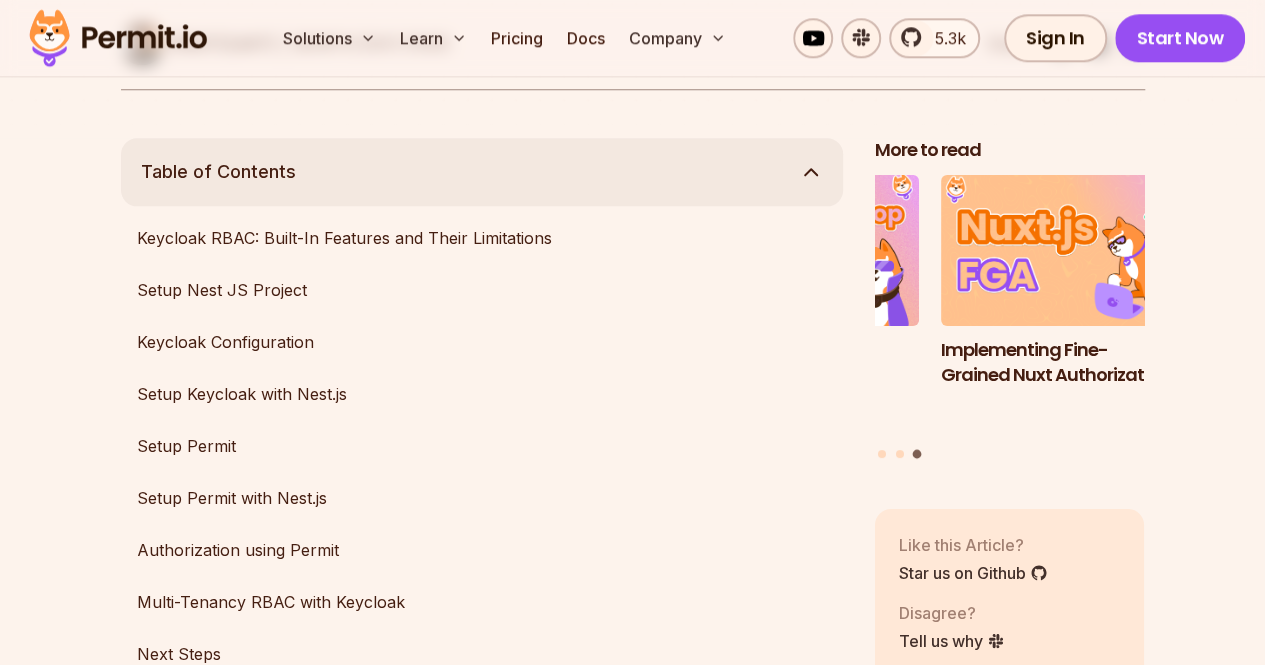 click on "Table of Contents" at bounding box center [482, 172] 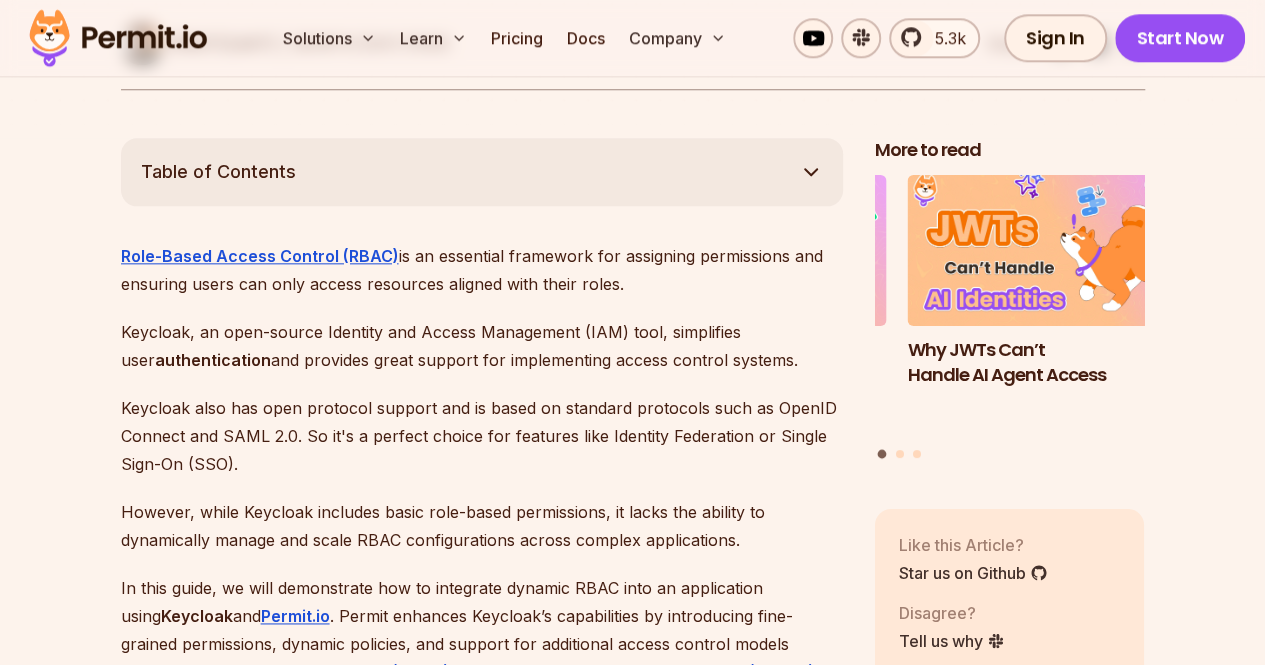 click on "Role-Based Access Control (RBAC)  is an essential framework for assigning permissions and ensuring users can only access resources aligned with their roles." at bounding box center (482, 270) 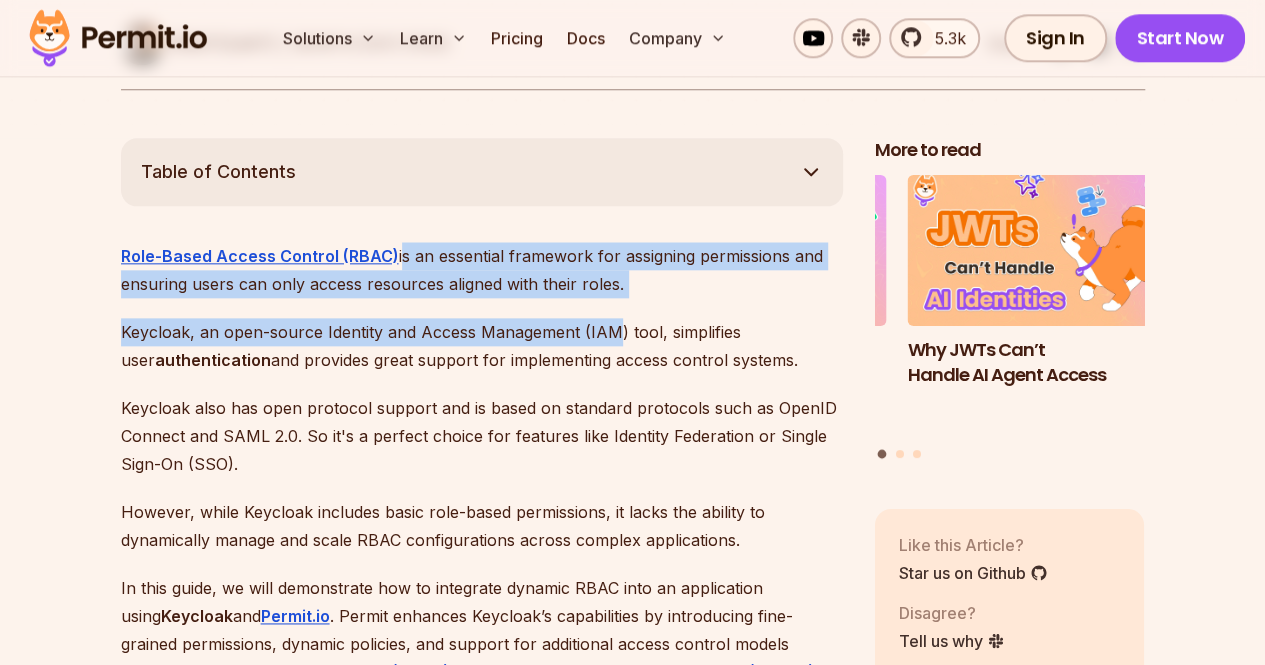 drag, startPoint x: 396, startPoint y: 251, endPoint x: 584, endPoint y: 307, distance: 196.1632 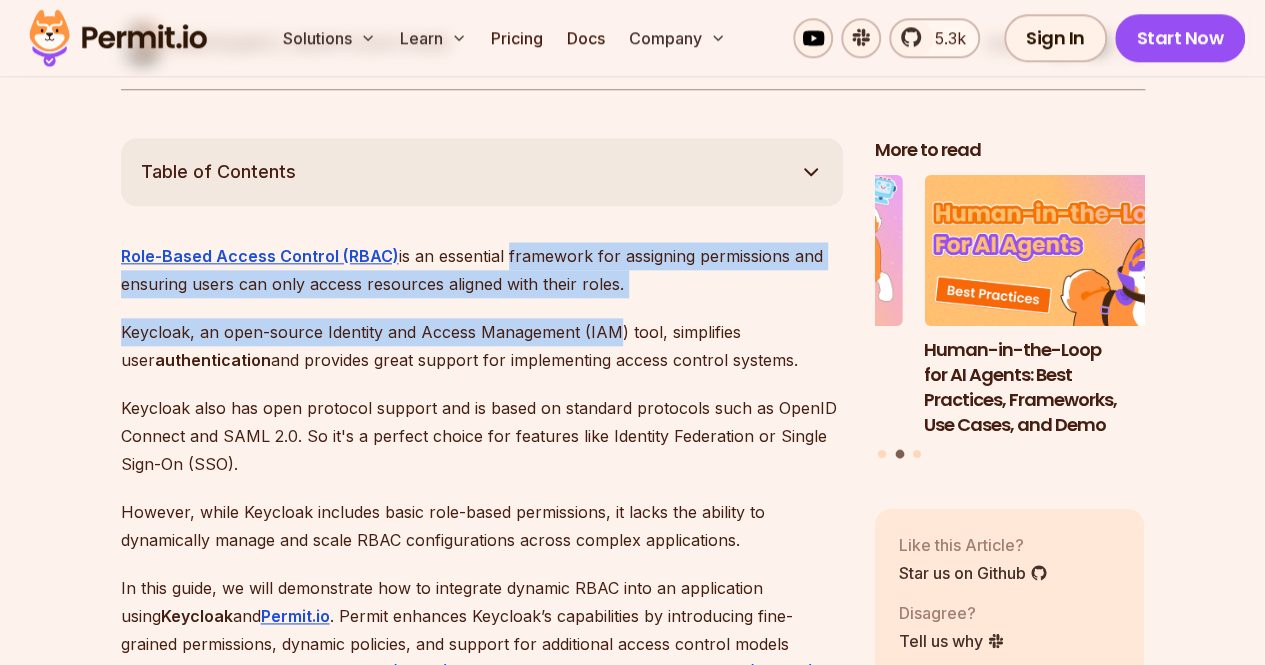 drag, startPoint x: 584, startPoint y: 307, endPoint x: 501, endPoint y: 248, distance: 101.8332 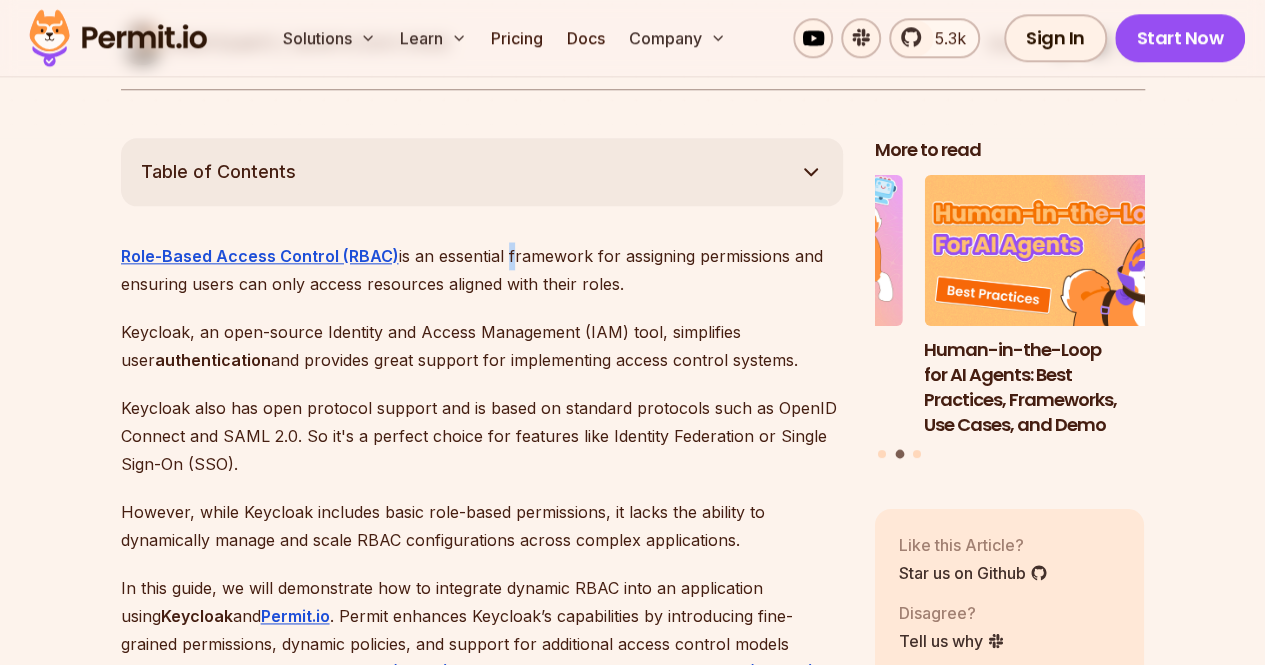 click on "Role-Based Access Control (RBAC)  is an essential framework for assigning permissions and ensuring users can only access resources aligned with their roles." at bounding box center [482, 270] 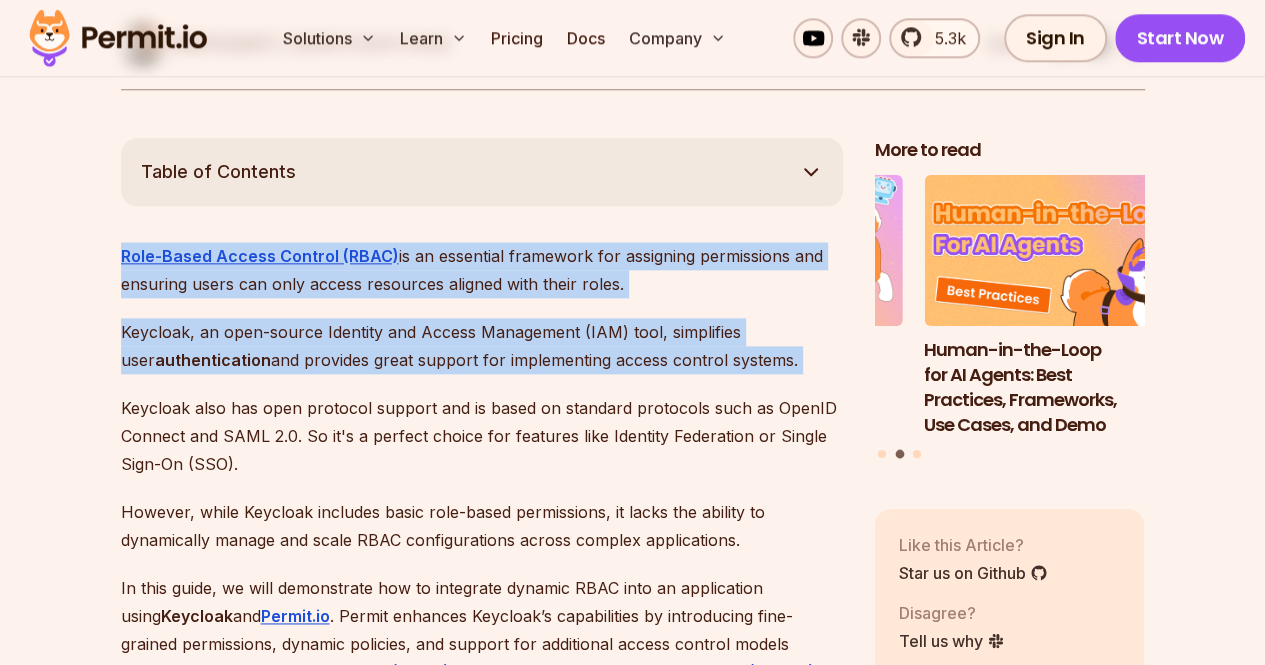 drag, startPoint x: 501, startPoint y: 248, endPoint x: 530, endPoint y: 318, distance: 75.76939 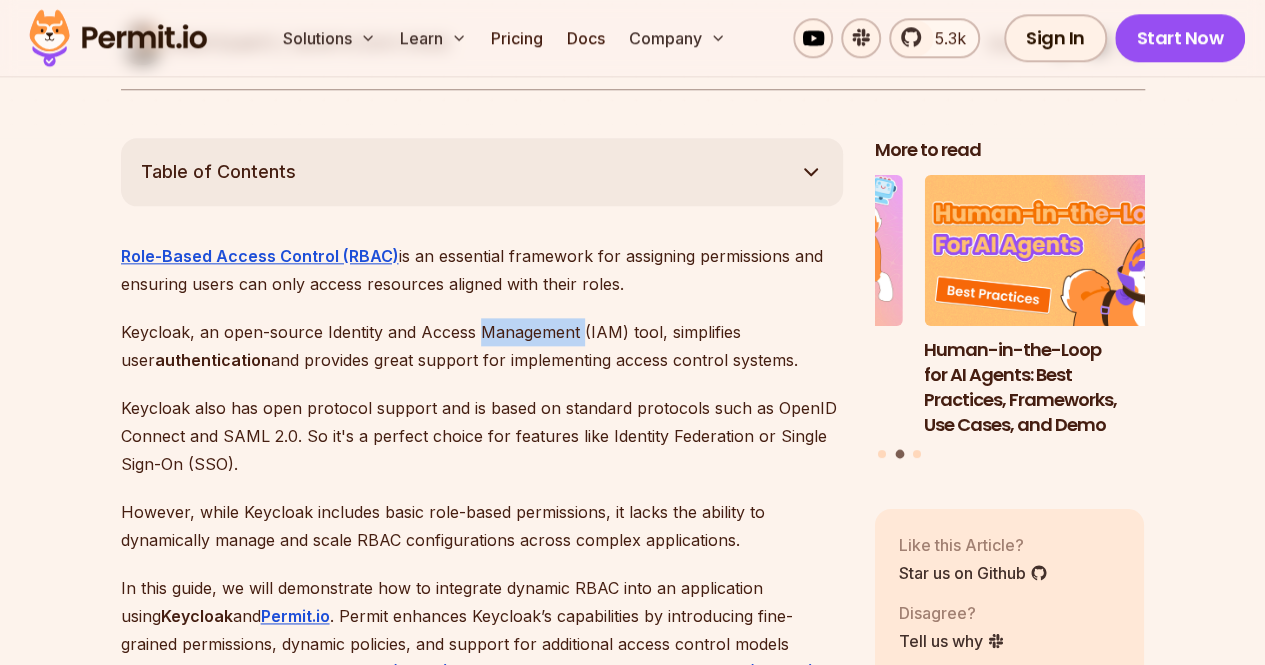 click on "Keycloak, an open-source Identity and Access Management (IAM) tool, simplifies user  authentication  and provides great support for implementing access control systems." at bounding box center (482, 346) 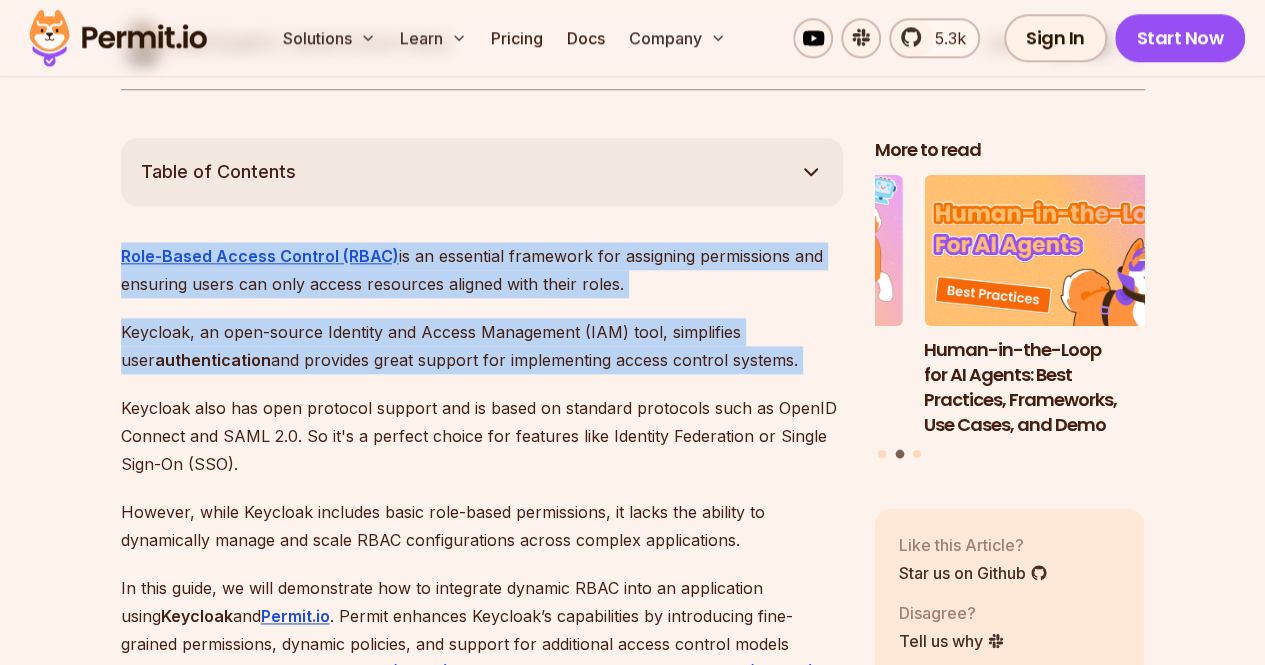 drag, startPoint x: 530, startPoint y: 318, endPoint x: 540, endPoint y: 247, distance: 71.70077 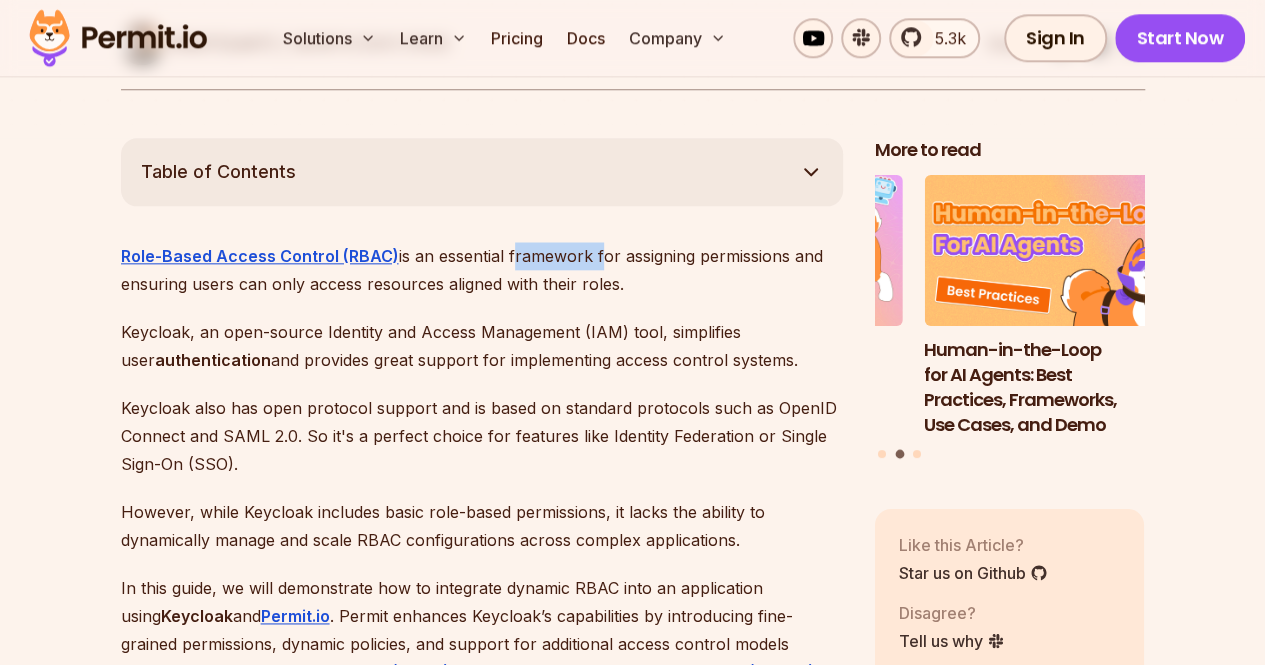 click on "Role-Based Access Control (RBAC)  is an essential framework for assigning permissions and ensuring users can only access resources aligned with their roles." at bounding box center [482, 270] 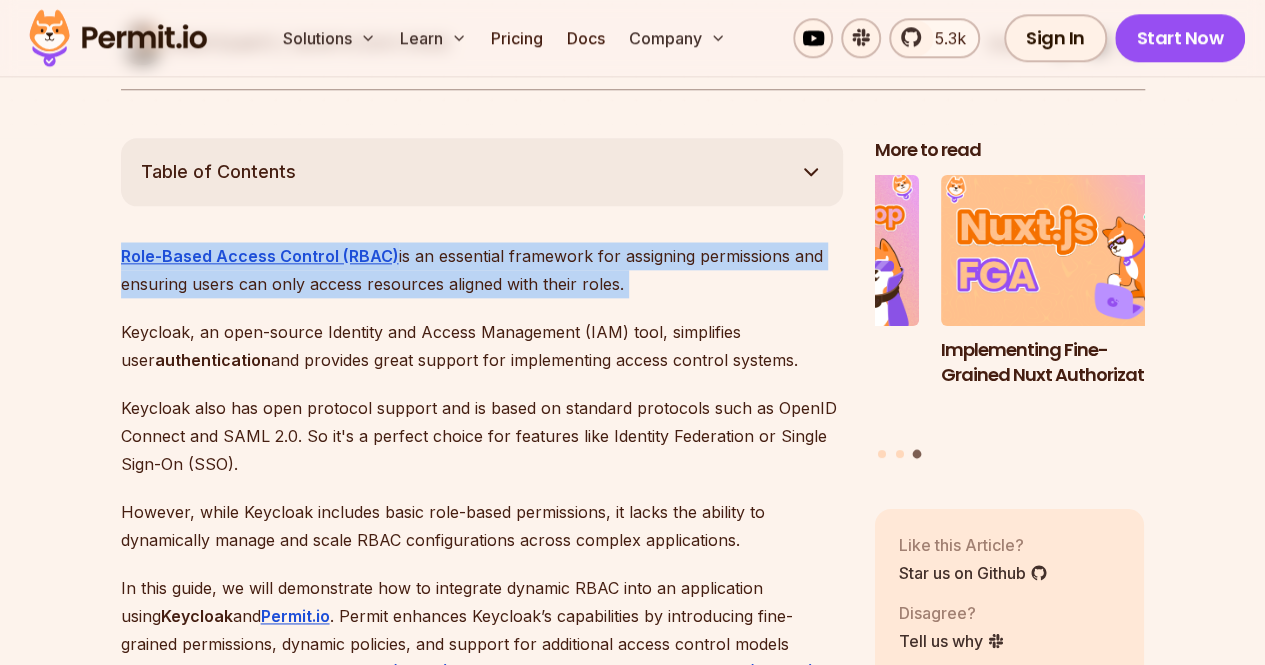 drag, startPoint x: 540, startPoint y: 247, endPoint x: 537, endPoint y: 271, distance: 24.186773 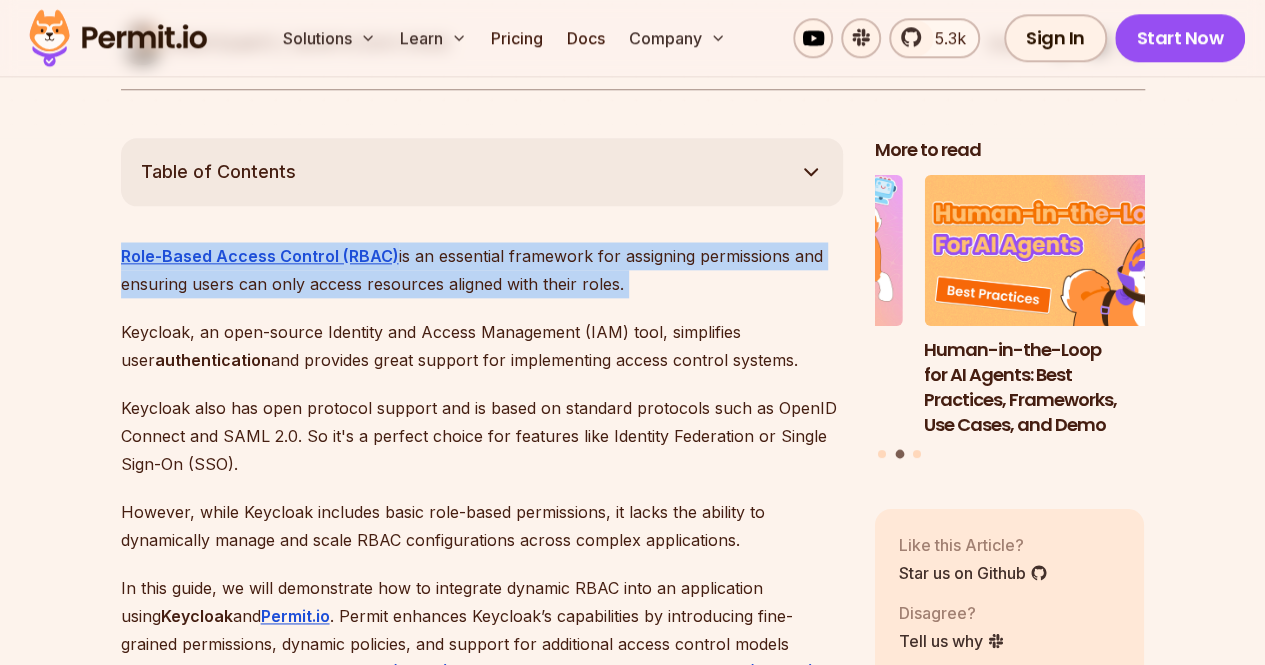 click on "Role-Based Access Control (RBAC)  is an essential framework for assigning permissions and ensuring users can only access resources aligned with their roles." at bounding box center (482, 270) 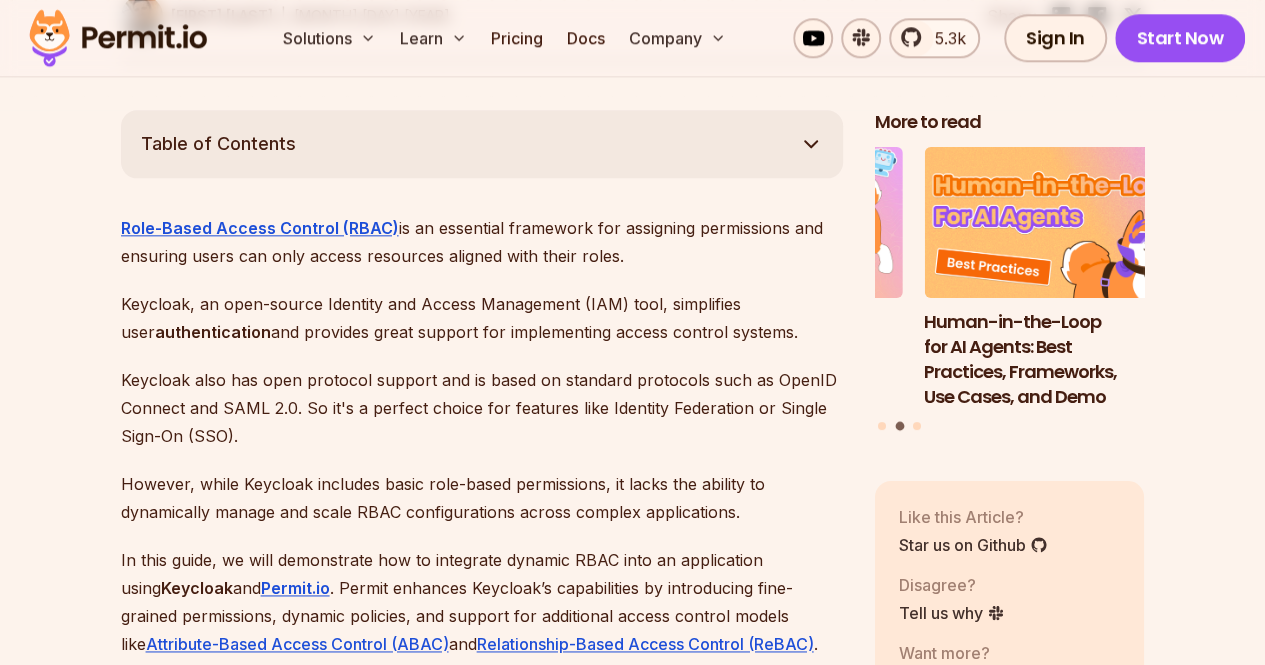 scroll, scrollTop: 1136, scrollLeft: 0, axis: vertical 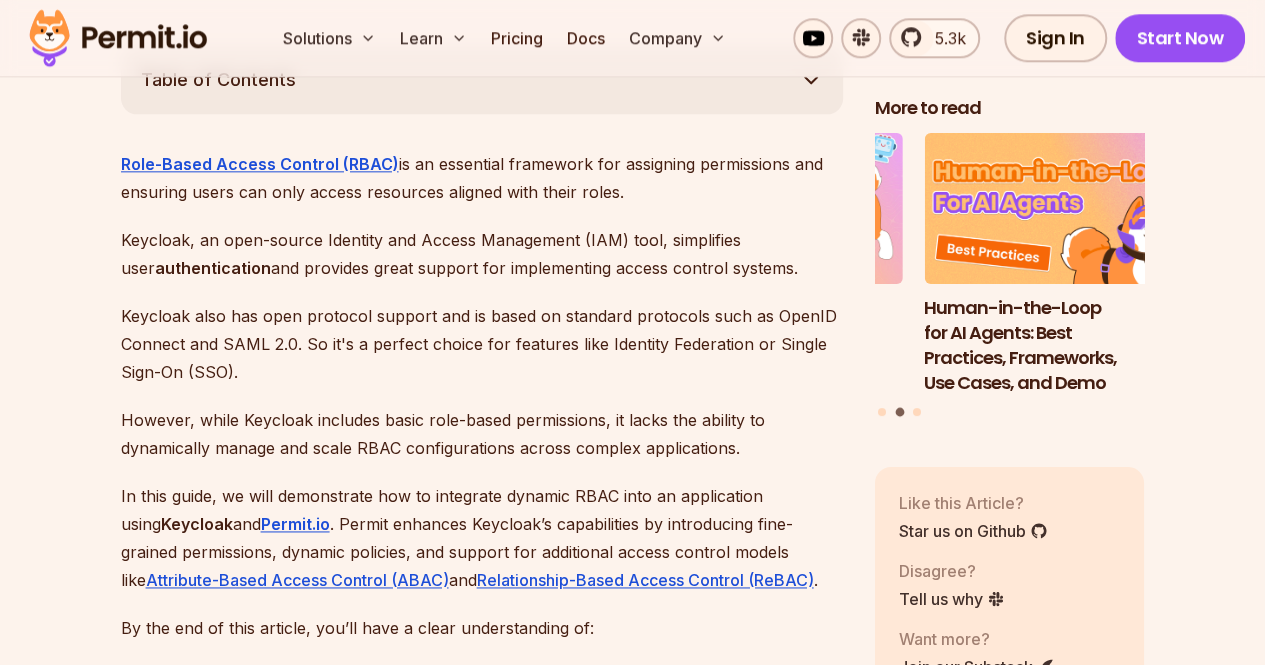 click on "Role-Based Access Control (RBAC) is an essential framework for assigning permissions and ensuring users can only access resources aligned with their roles. Keycloak, an open-source Identity and Access Management (IAM) tool, simplifies user authentication and provides great support for implementing access control systems. Keycloak also has open protocol support and is based on standard protocols such as OpenID Connect and SAML 2.0. So it's a perfect choice for features like Identity Federation or Single Sign-On (SSO). However, while Keycloak includes basic role-based permissions, it lacks the ability to dynamically manage and scale RBAC configurations across complex applications. In this guide, we will demonstrate how to integrate dynamic RBAC into an application using Keycloak and Permit.io . Permit enhances Keycloak’s capabilities by introducing fine-grained permissions, dynamic policies, and support for additional access control models like Attribute-Based Access Control (ABAC) and . Realm Roles" at bounding box center [482, 15097] 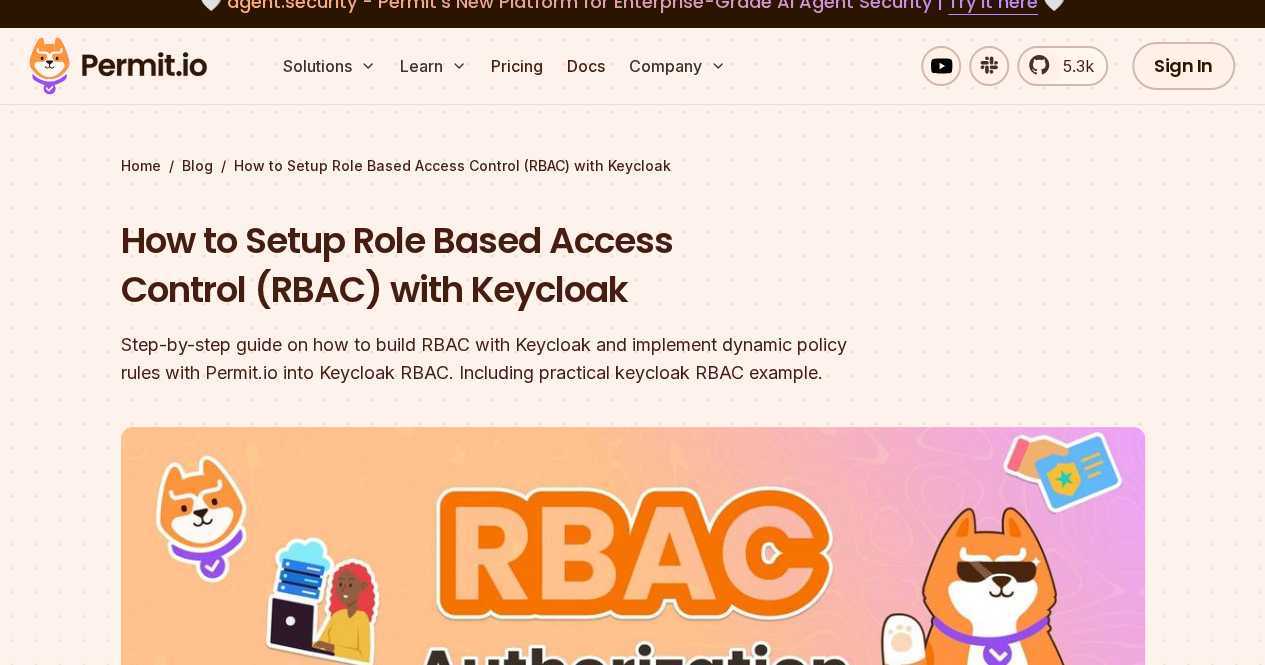 scroll, scrollTop: 0, scrollLeft: 0, axis: both 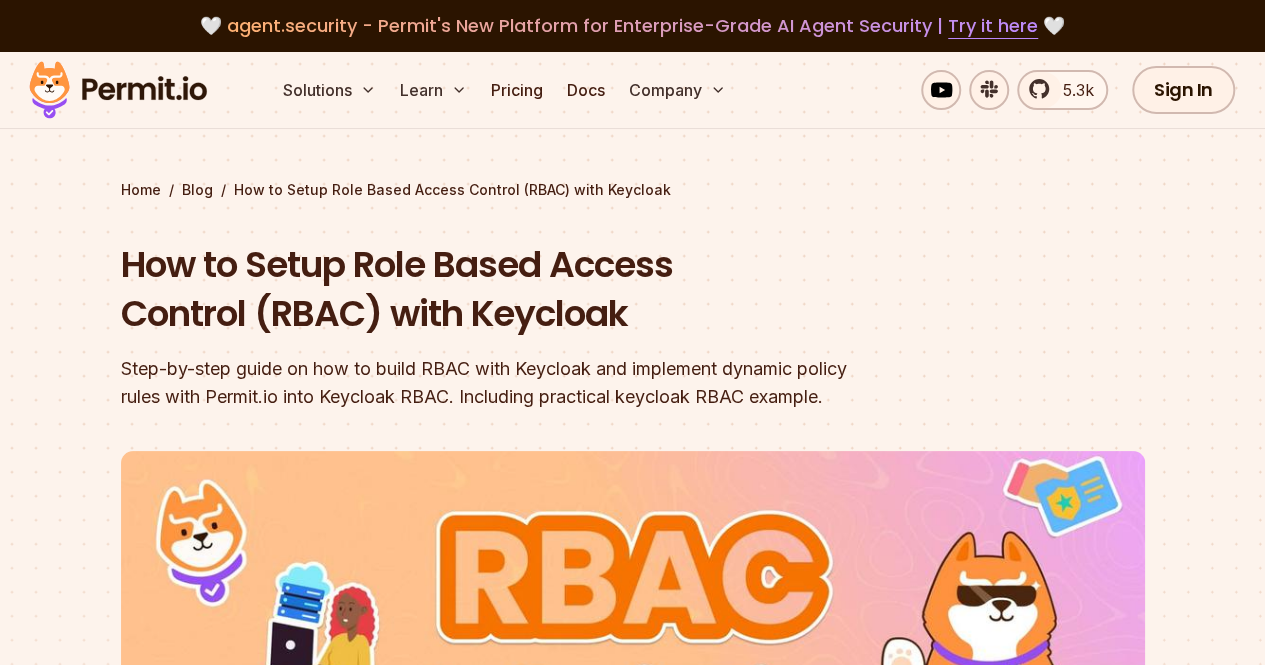 click on "How to Setup Role Based Access Control (RBAC) with Keycloak" at bounding box center (505, 289) 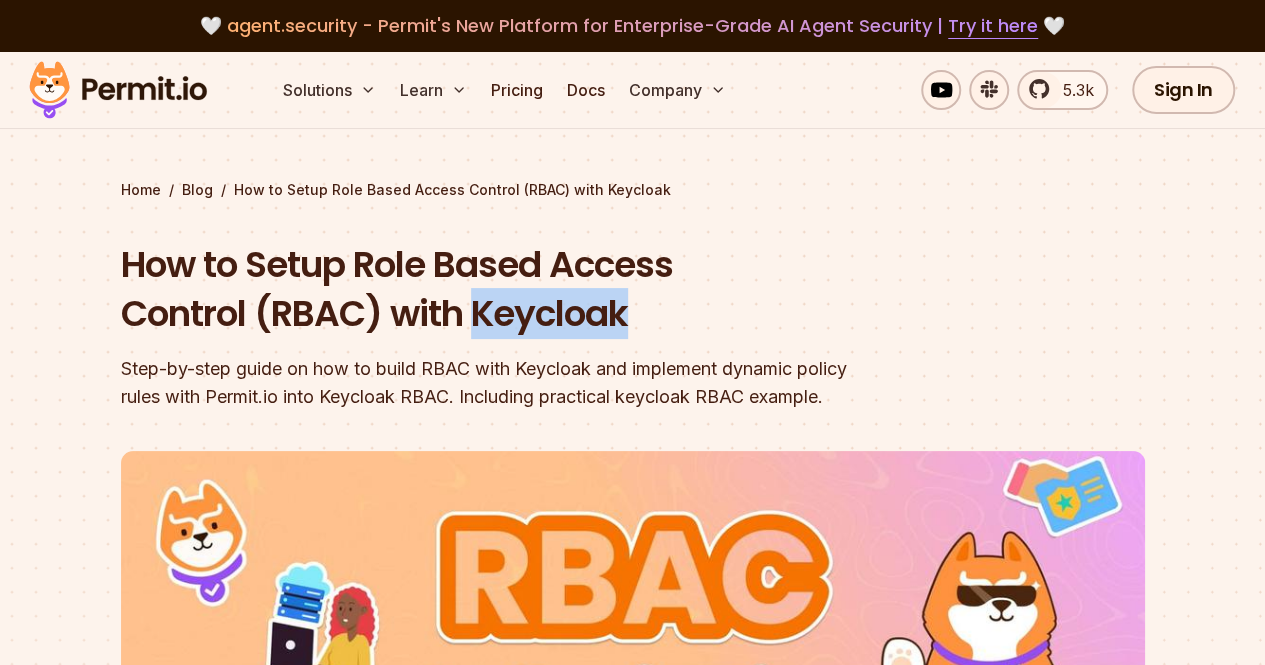 click on "How to Setup Role Based Access Control (RBAC) with Keycloak" at bounding box center [505, 289] 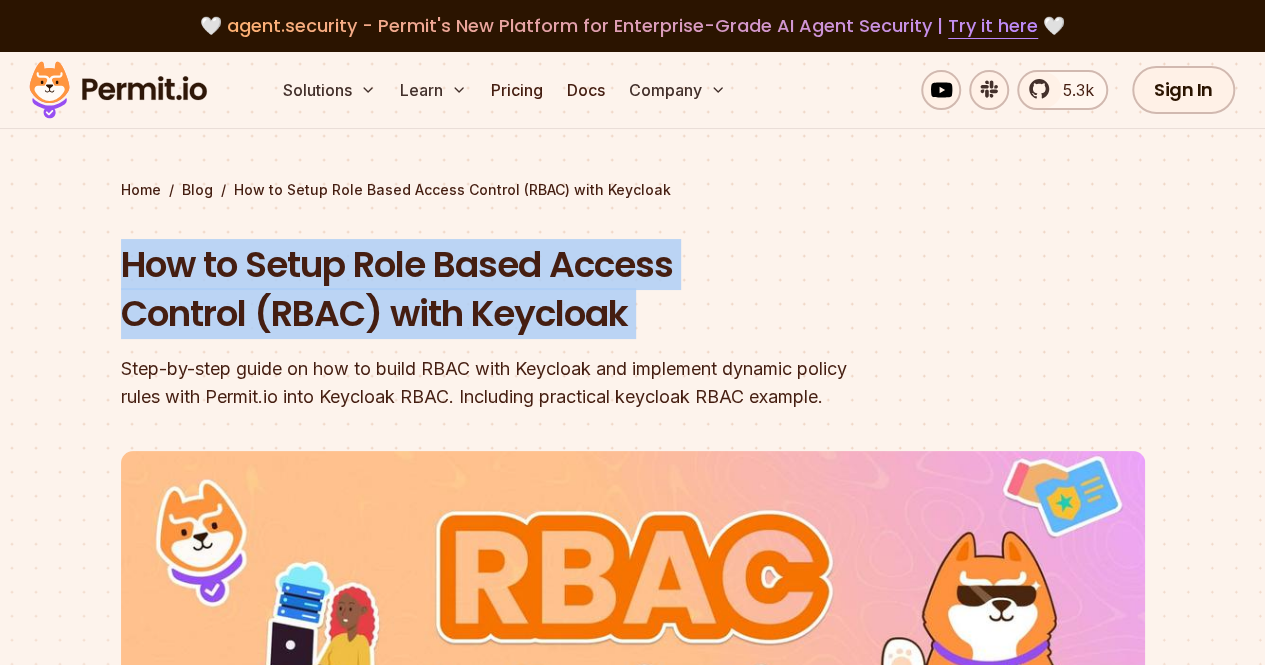 click on "How to Setup Role Based Access Control (RBAC) with Keycloak" at bounding box center [505, 289] 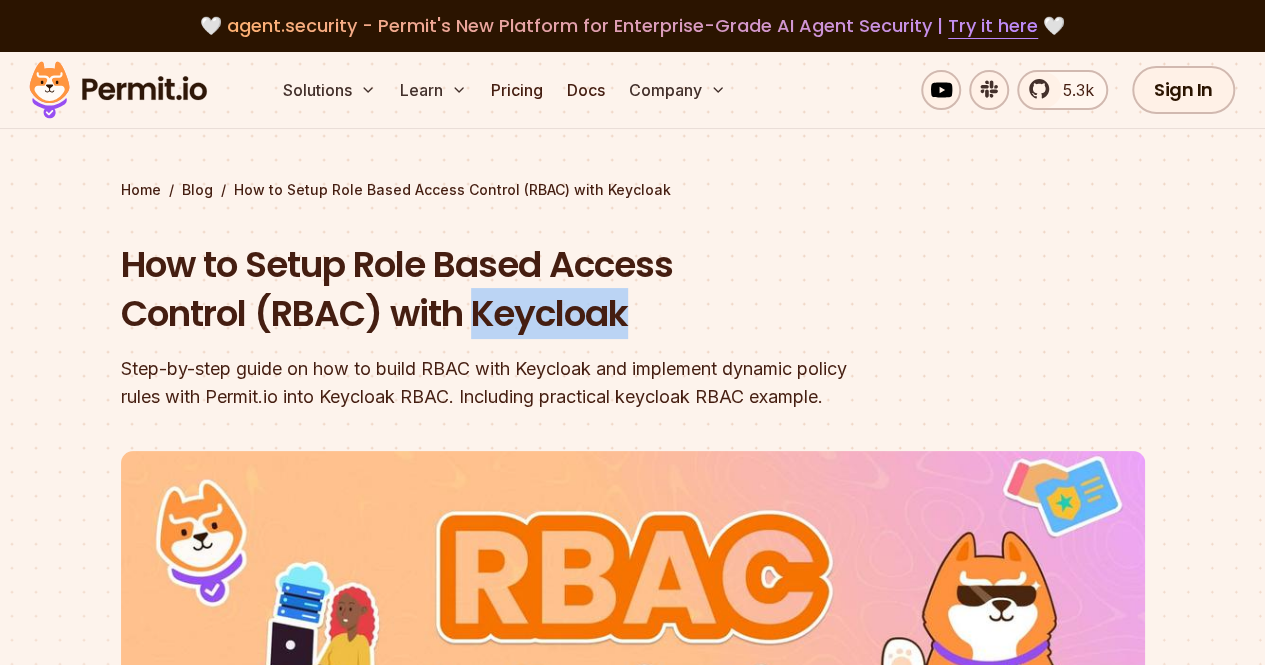 click on "How to Setup Role Based Access Control (RBAC) with Keycloak" at bounding box center [505, 289] 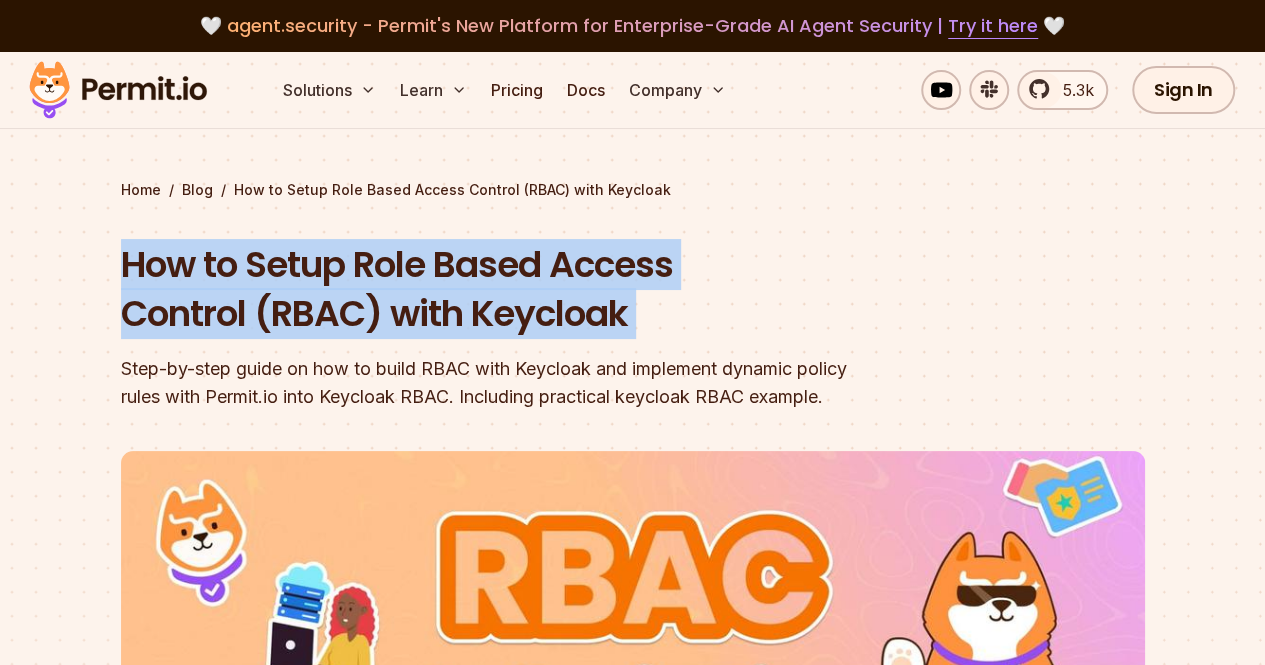 click on "How to Setup Role Based Access Control (RBAC) with Keycloak" at bounding box center (505, 289) 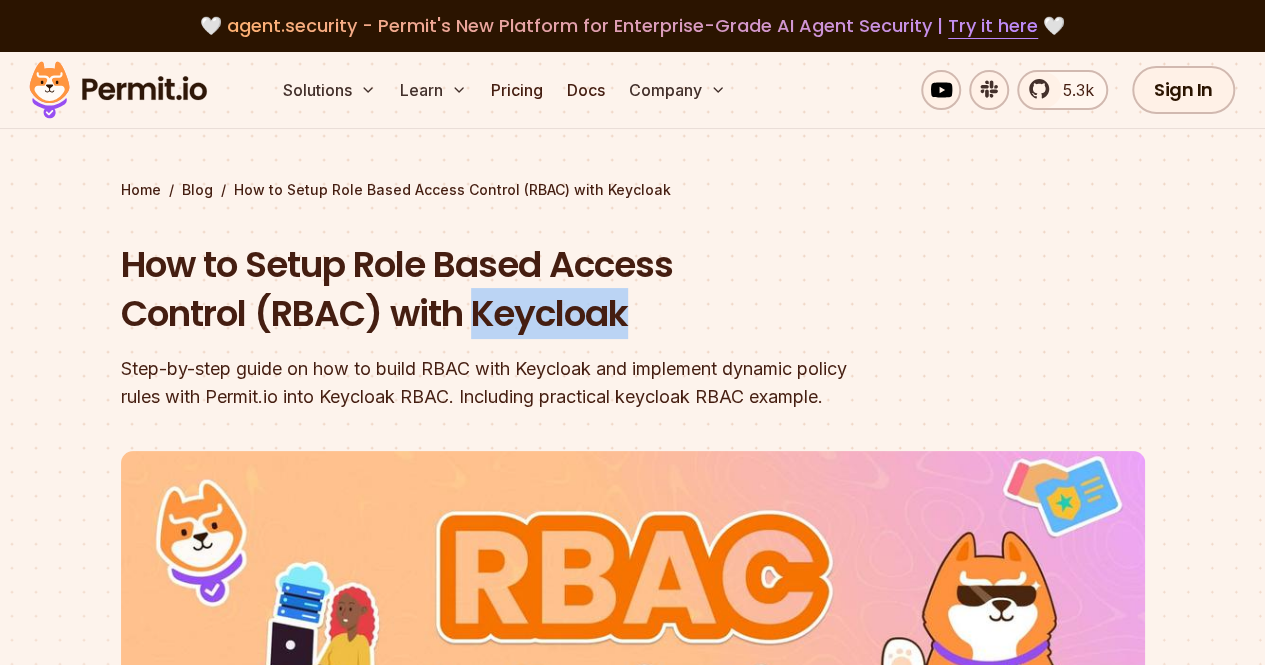 click on "How to Setup Role Based Access Control (RBAC) with Keycloak" at bounding box center [505, 289] 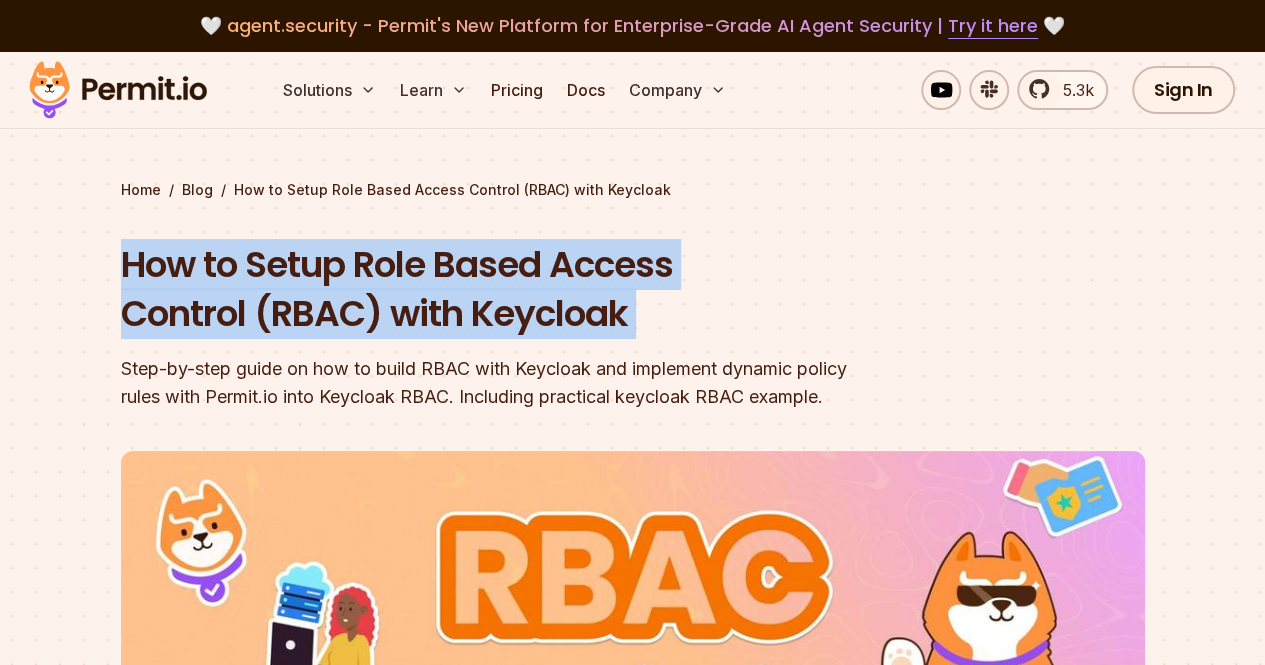 click on "How to Setup Role Based Access Control (RBAC) with Keycloak" at bounding box center [505, 289] 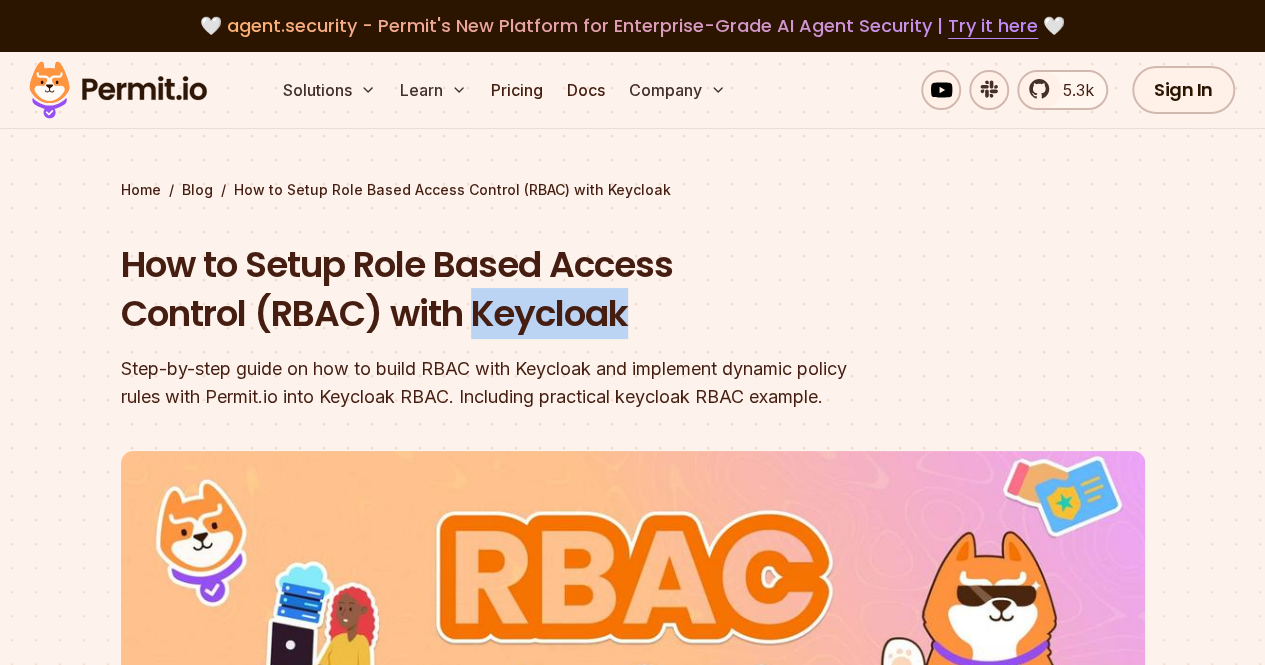 click on "How to Setup Role Based Access Control (RBAC) with Keycloak" at bounding box center (505, 289) 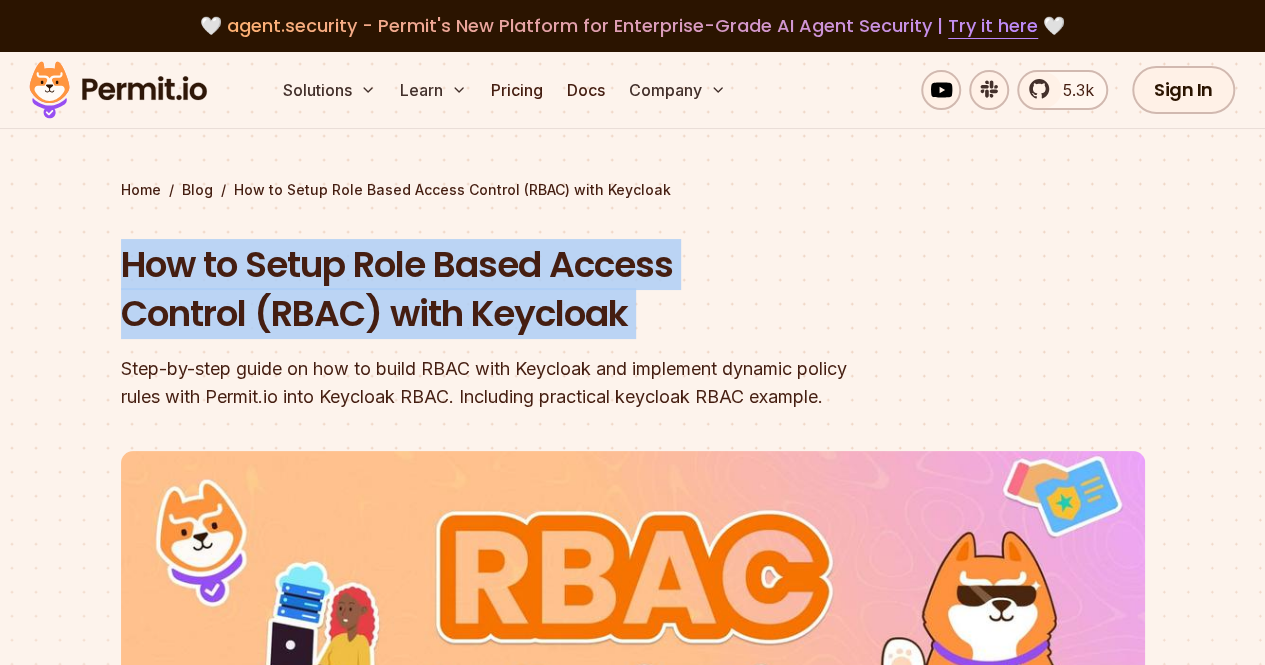 click on "How to Setup Role Based Access Control (RBAC) with Keycloak" at bounding box center (505, 289) 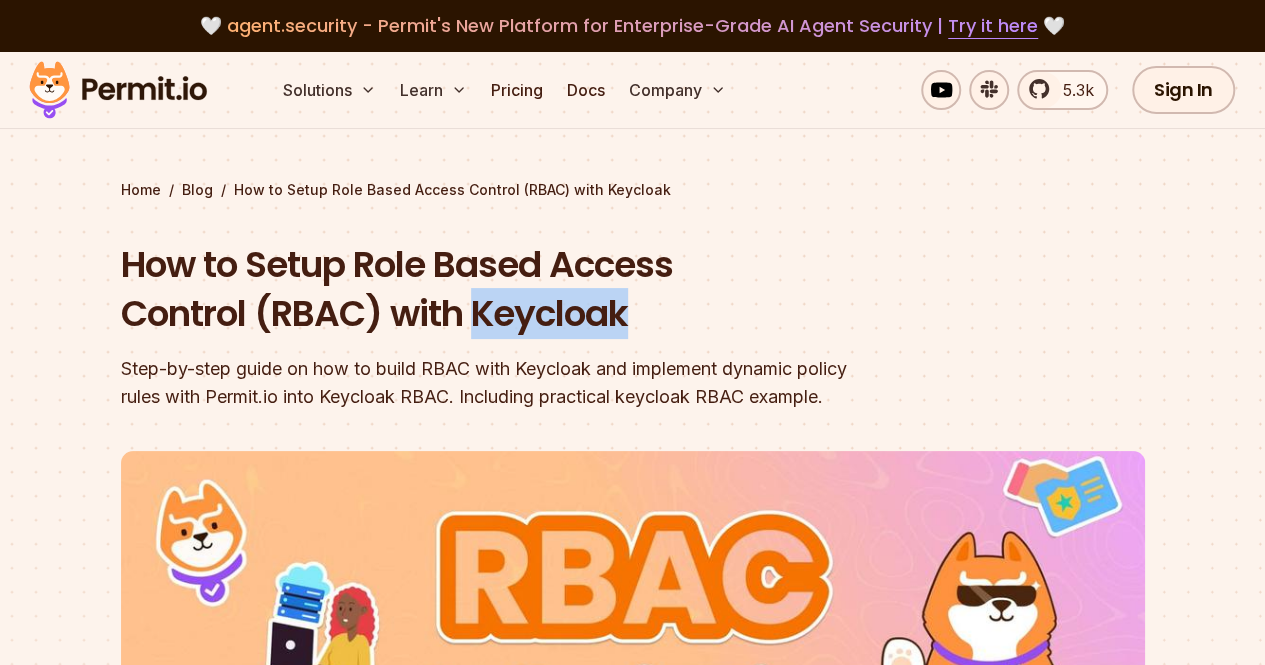 click on "How to Setup Role Based Access Control (RBAC) with Keycloak" at bounding box center (505, 289) 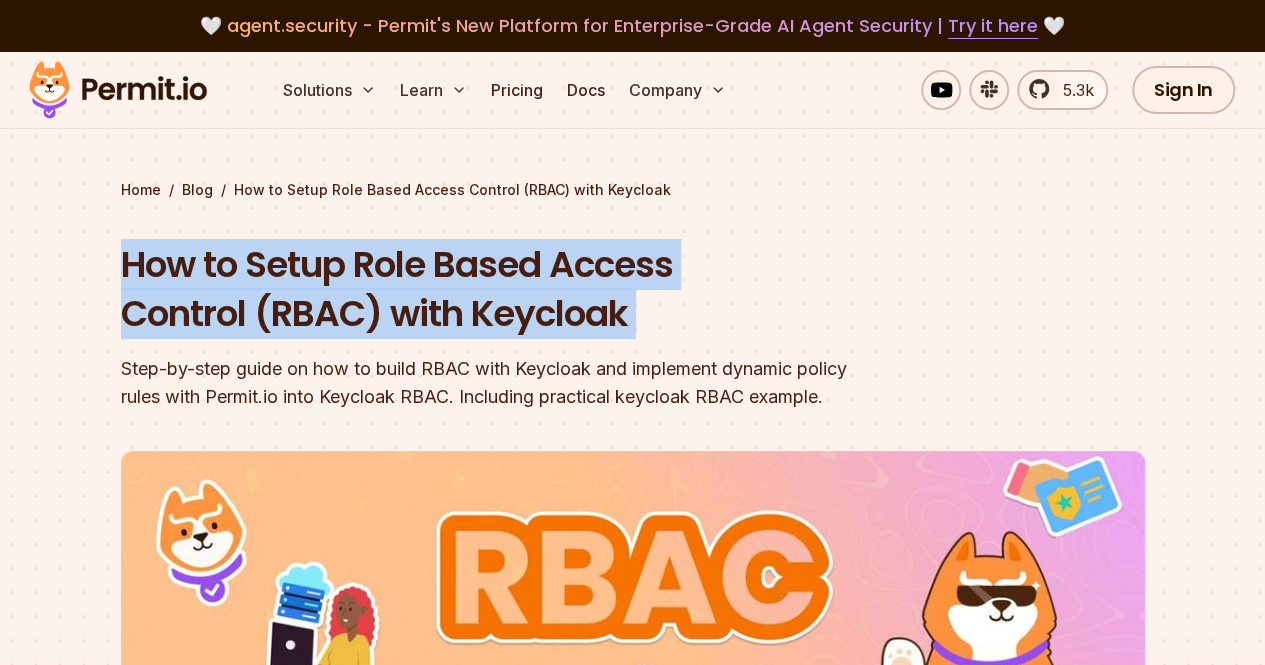 click on "How to Setup Role Based Access Control (RBAC) with Keycloak" at bounding box center (505, 289) 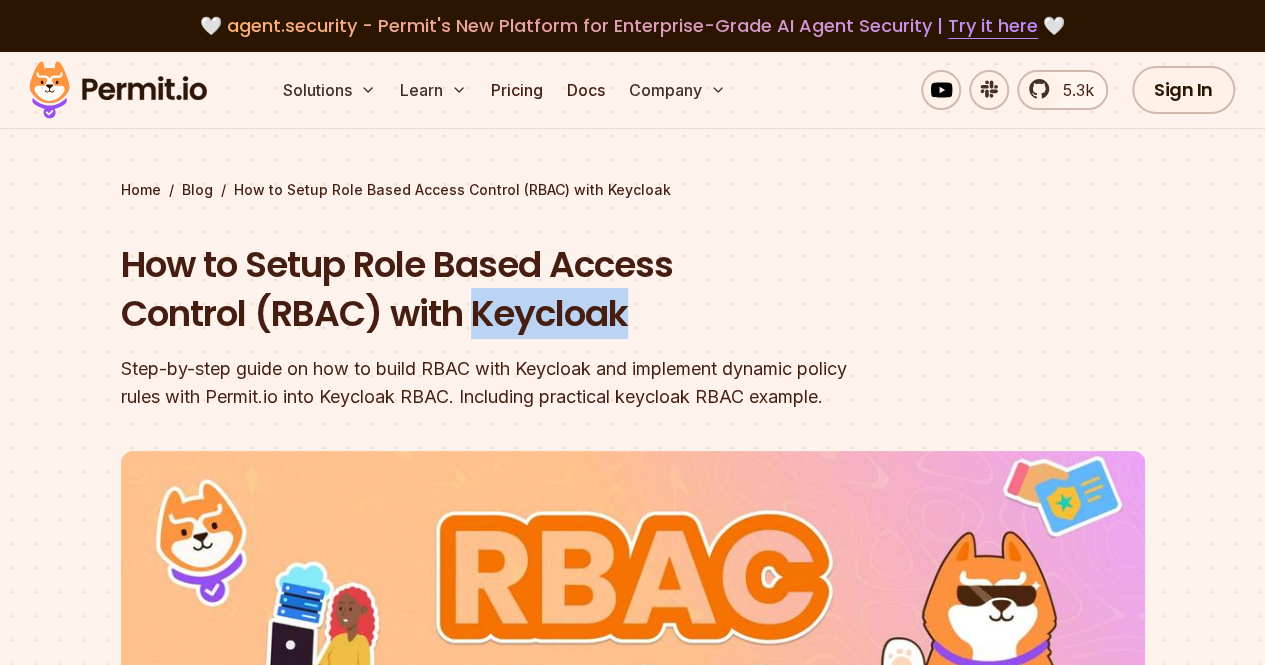 click on "How to Setup Role Based Access Control (RBAC) with Keycloak" at bounding box center [505, 289] 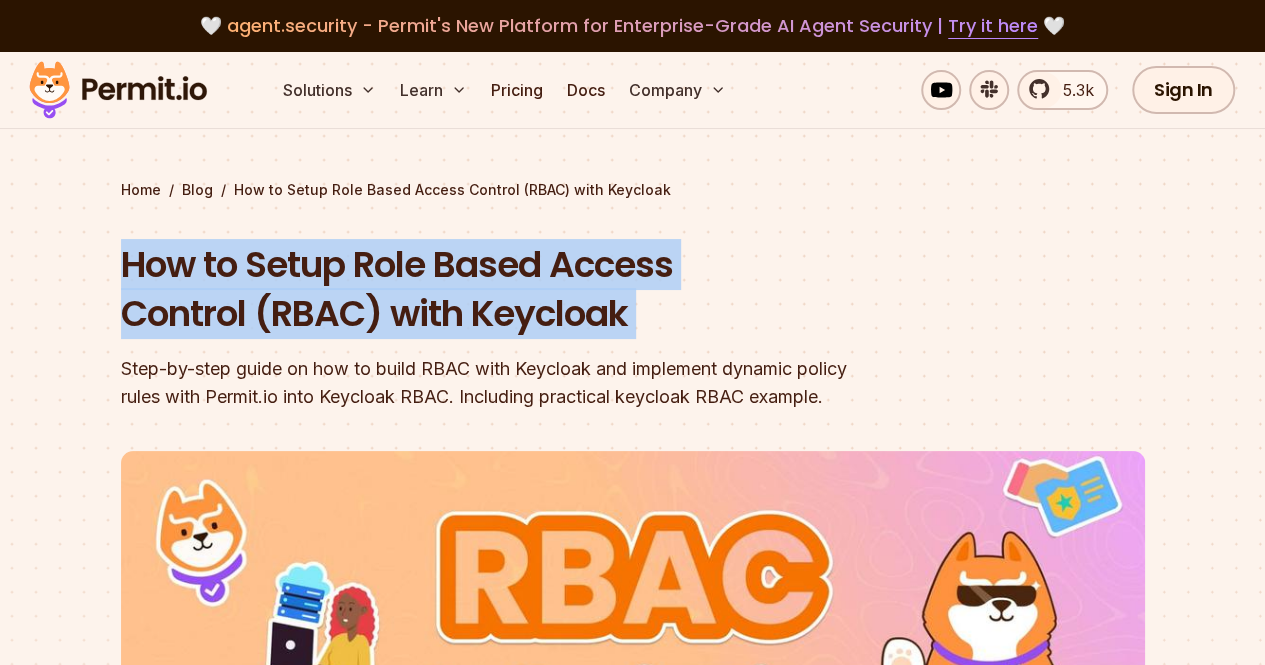 click on "How to Setup Role Based Access Control (RBAC) with Keycloak" at bounding box center [505, 289] 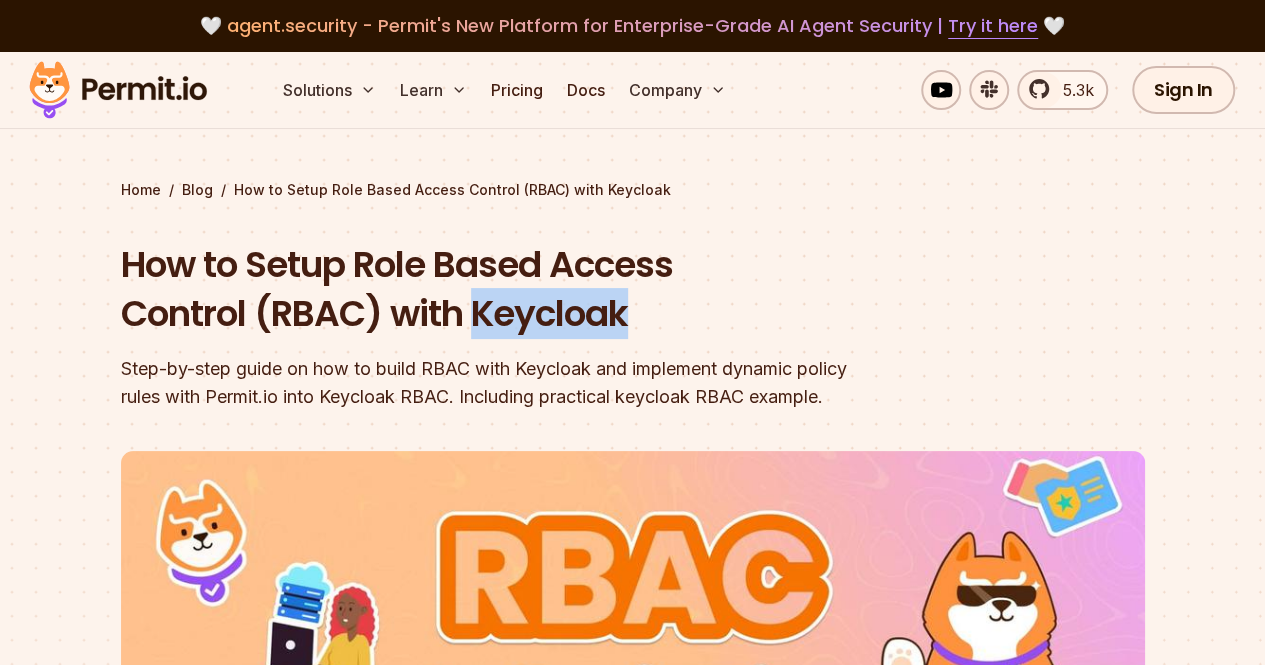 click on "How to Setup Role Based Access Control (RBAC) with Keycloak" at bounding box center (505, 289) 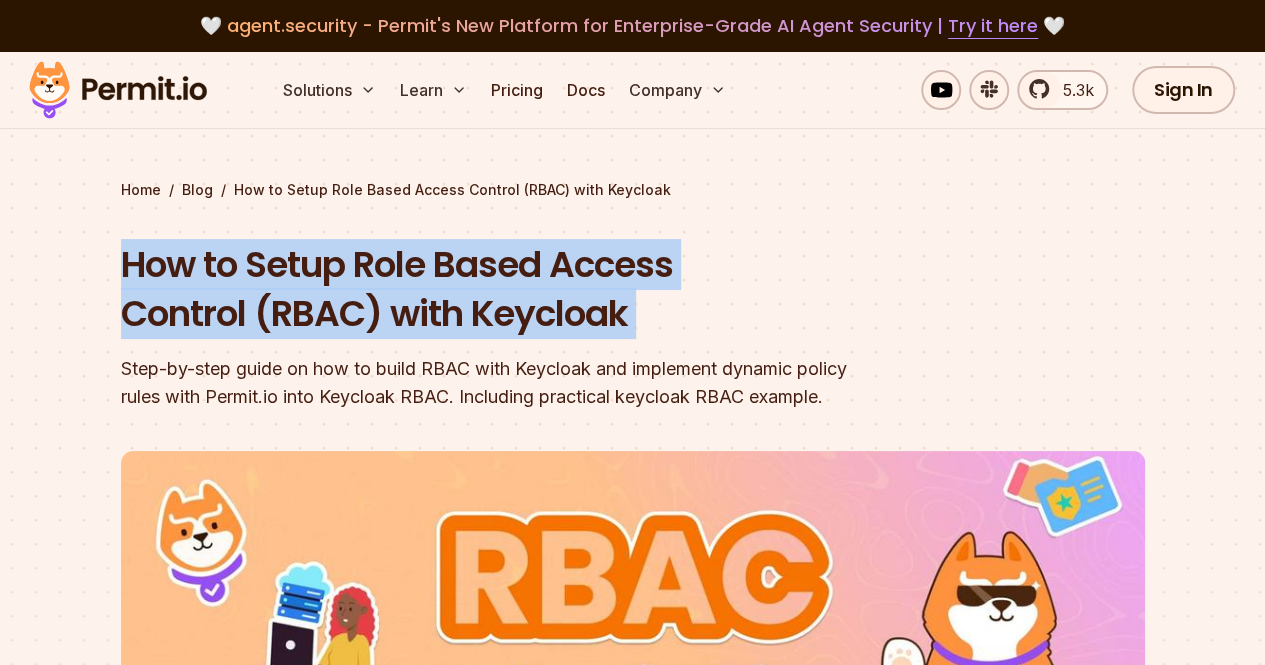 click on "How to Setup Role Based Access Control (RBAC) with Keycloak" at bounding box center [505, 289] 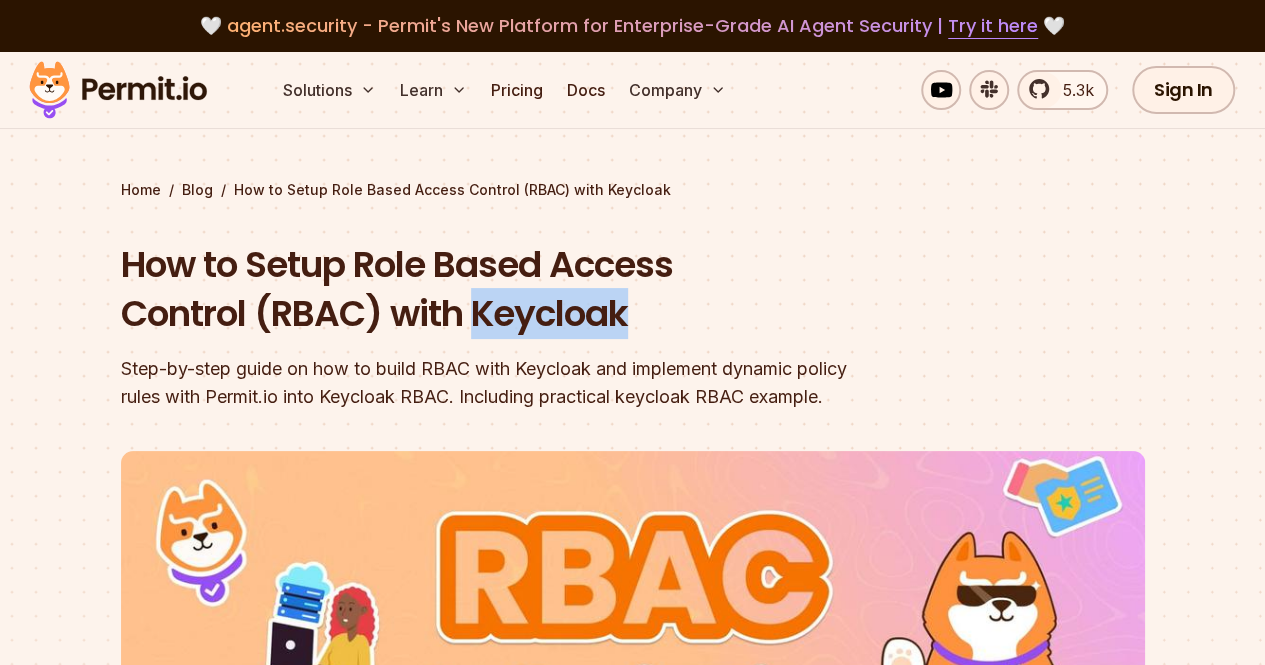 click on "How to Setup Role Based Access Control (RBAC) with Keycloak" at bounding box center [505, 289] 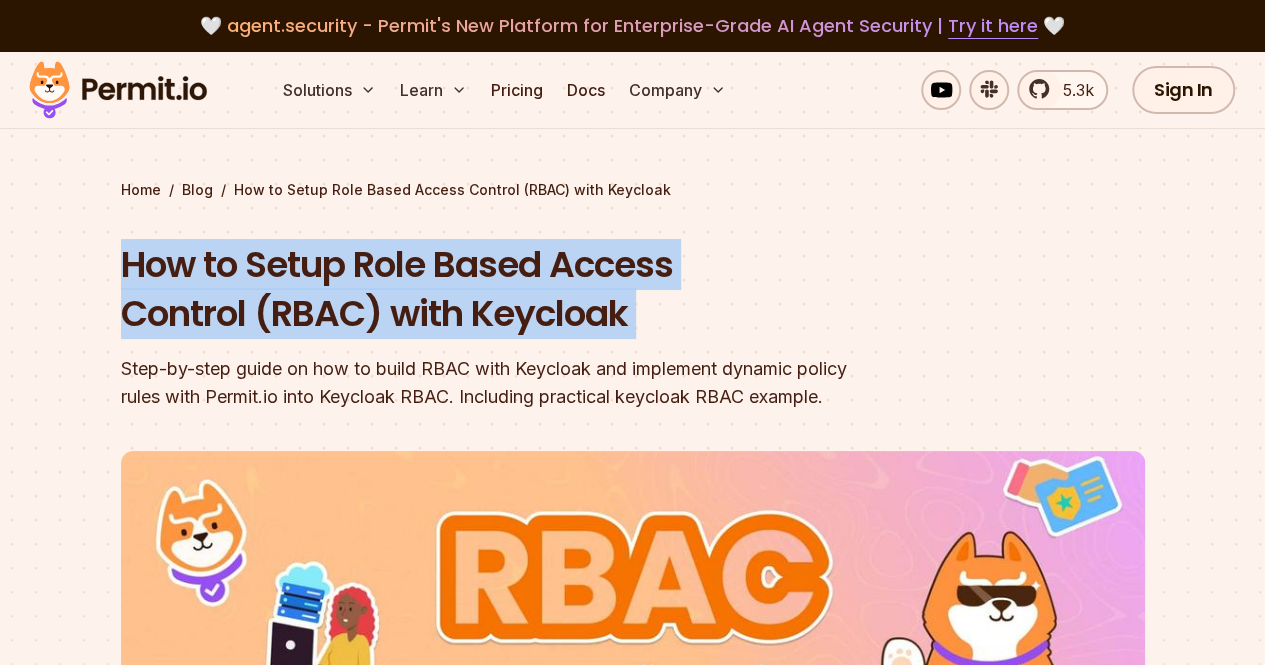 click on "How to Setup Role Based Access Control (RBAC) with Keycloak" at bounding box center [505, 289] 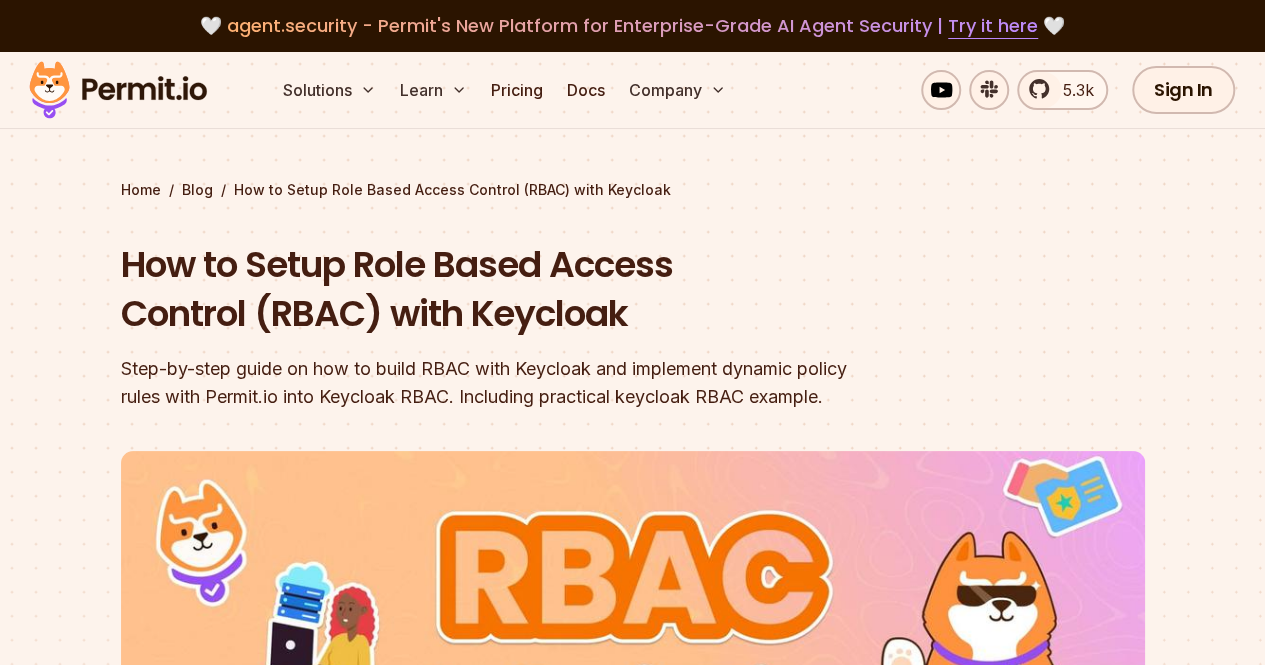 click on "How to Setup Role Based Access Control (RBAC) with Keycloak" at bounding box center (505, 289) 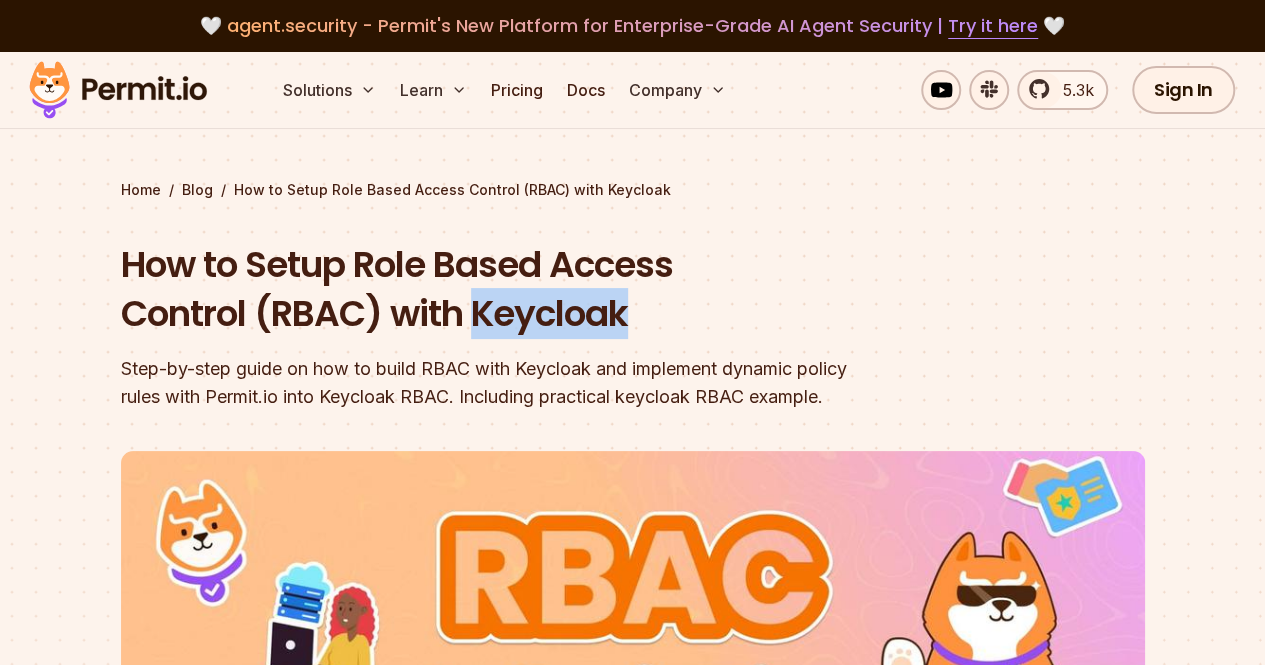 click on "How to Setup Role Based Access Control (RBAC) with Keycloak" at bounding box center [505, 289] 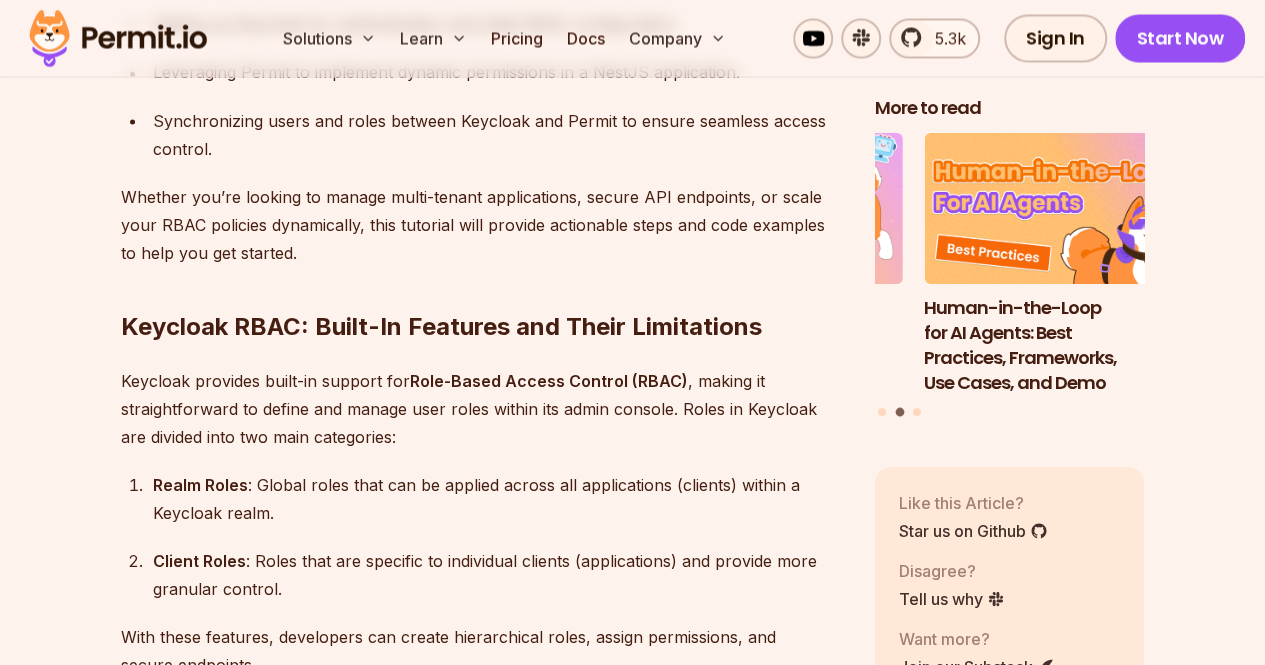 scroll, scrollTop: 1787, scrollLeft: 0, axis: vertical 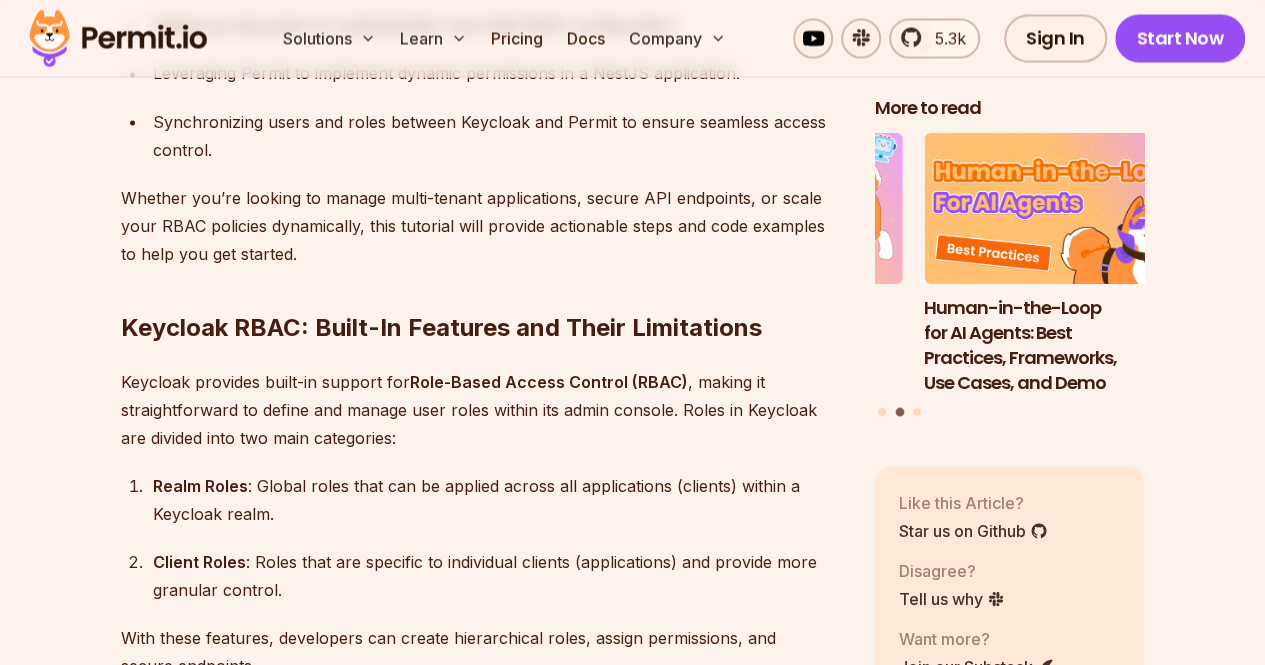 click on "Keycloak RBAC: Built-In Features and Their Limitations" at bounding box center [482, 287] 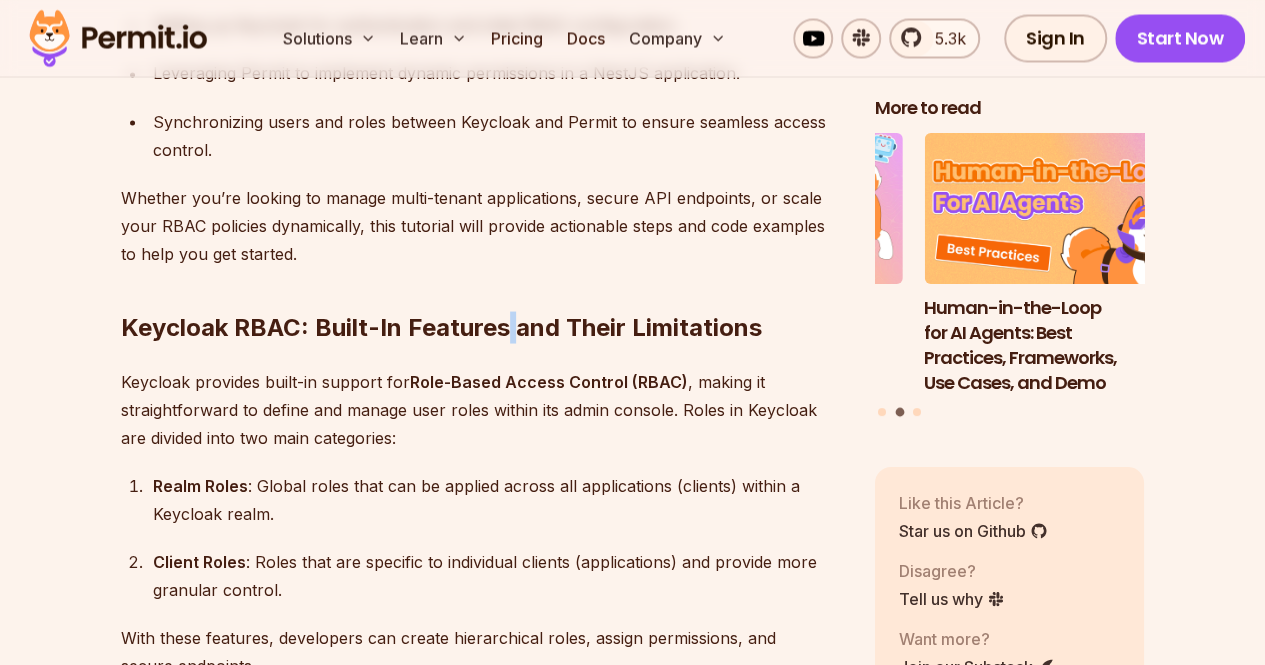 click on "Keycloak RBAC: Built-In Features and Their Limitations" at bounding box center [482, 287] 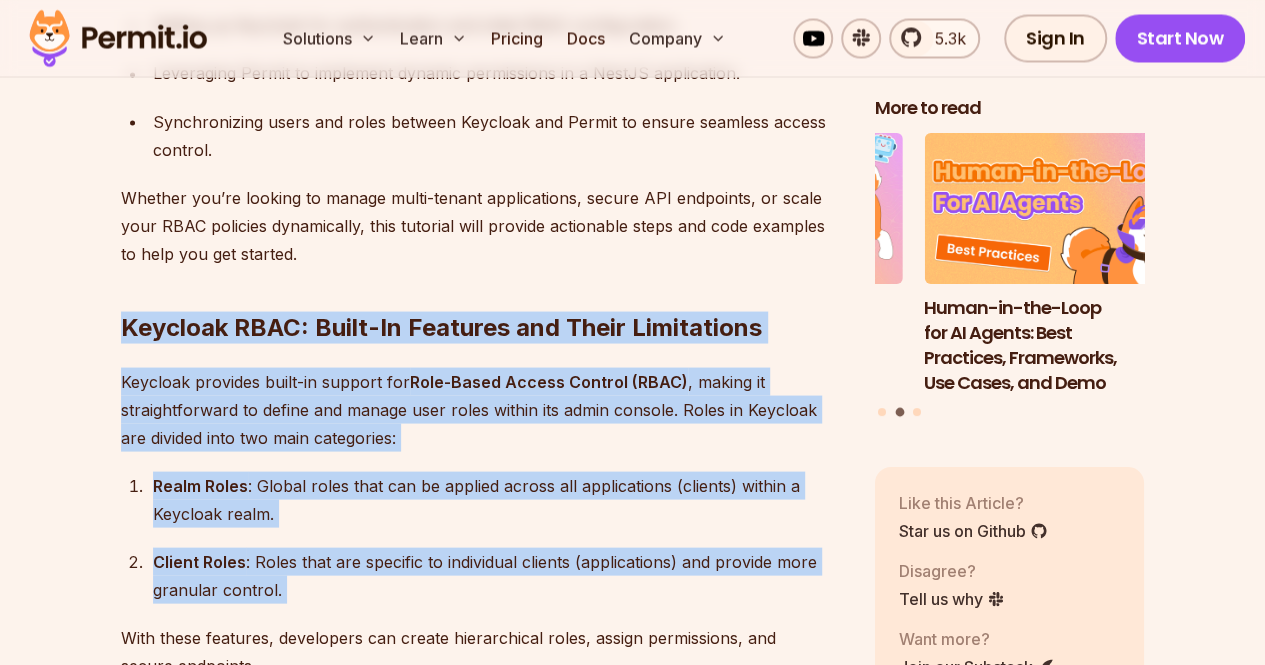 drag, startPoint x: 500, startPoint y: 338, endPoint x: 571, endPoint y: 600, distance: 271.4498 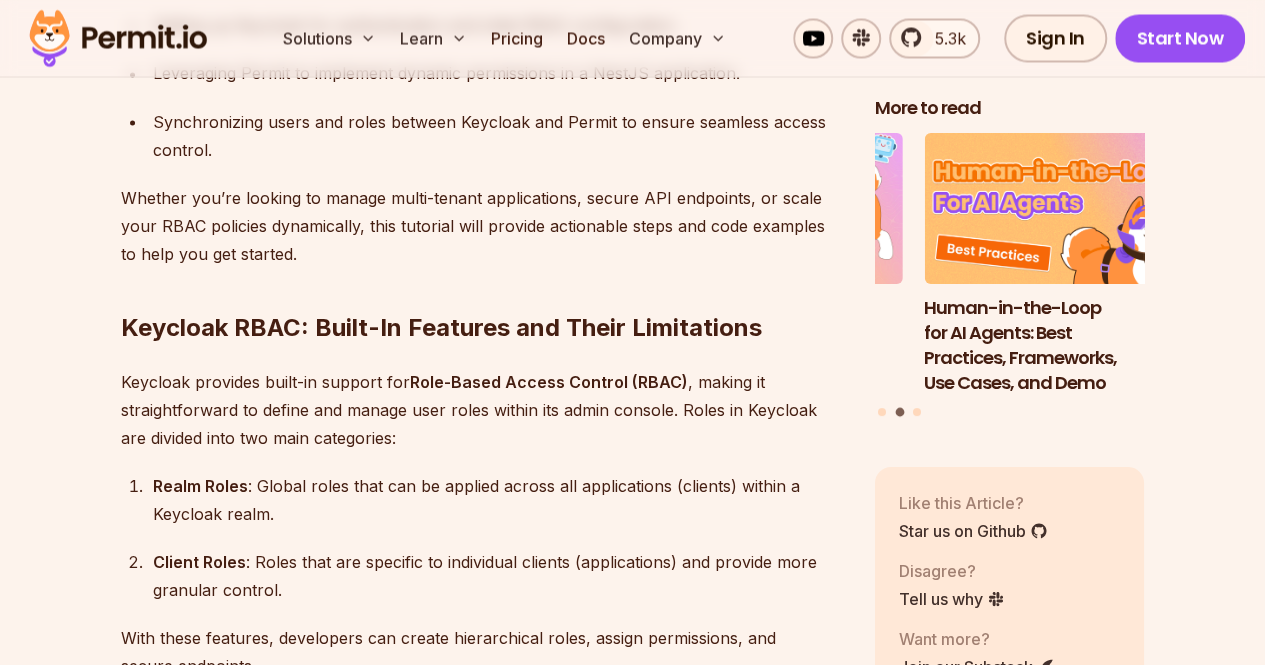 click on "Client Roles : Roles that are specific to individual clients (applications) and provide more granular control." at bounding box center (498, 575) 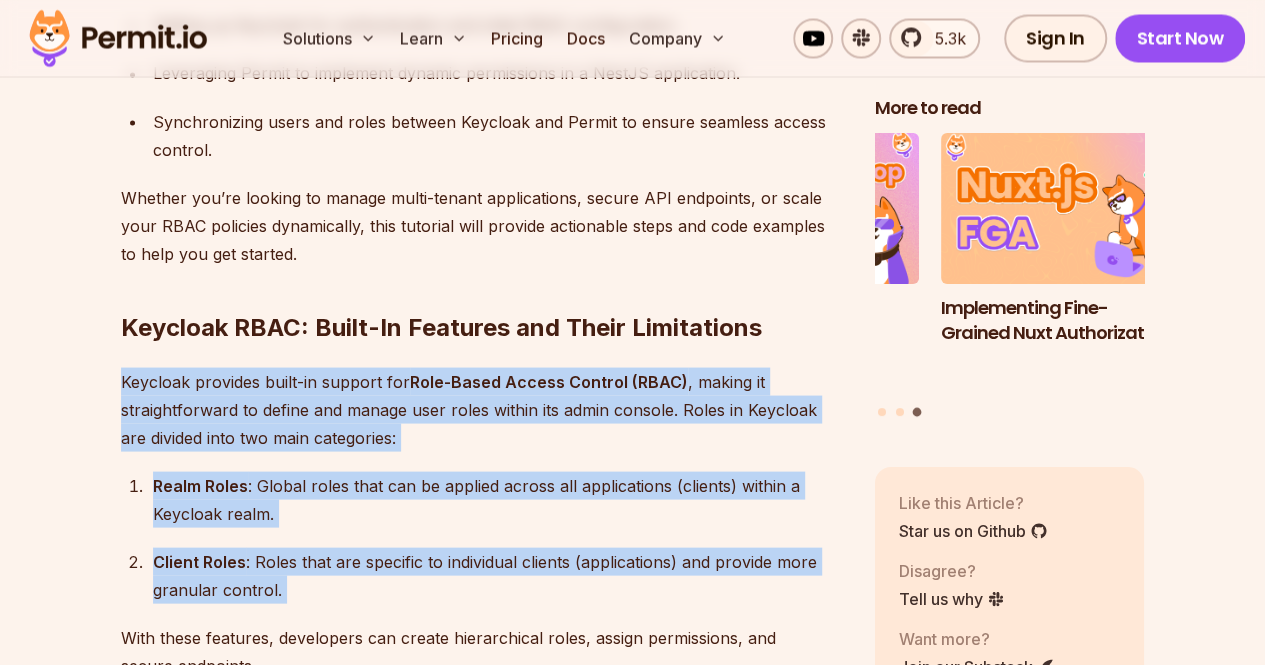 drag, startPoint x: 571, startPoint y: 600, endPoint x: 149, endPoint y: 387, distance: 472.70816 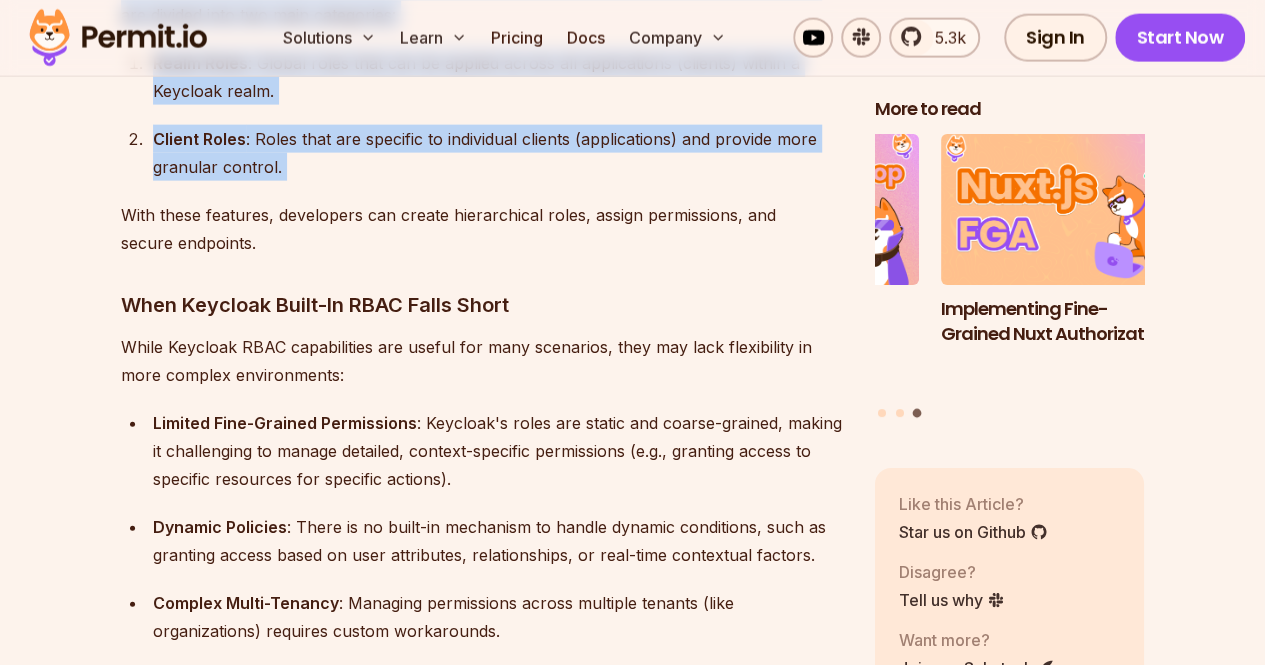 scroll, scrollTop: 2216, scrollLeft: 0, axis: vertical 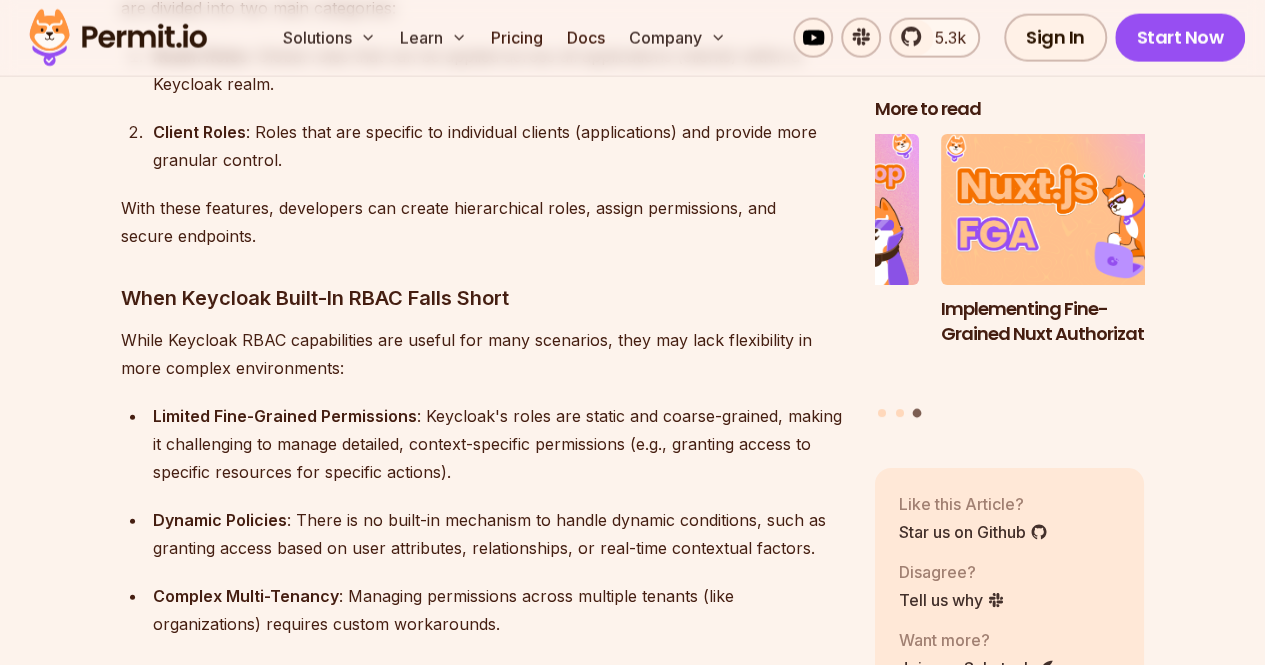 click on "When Keycloak Built-In RBAC Falls Short" at bounding box center [482, 298] 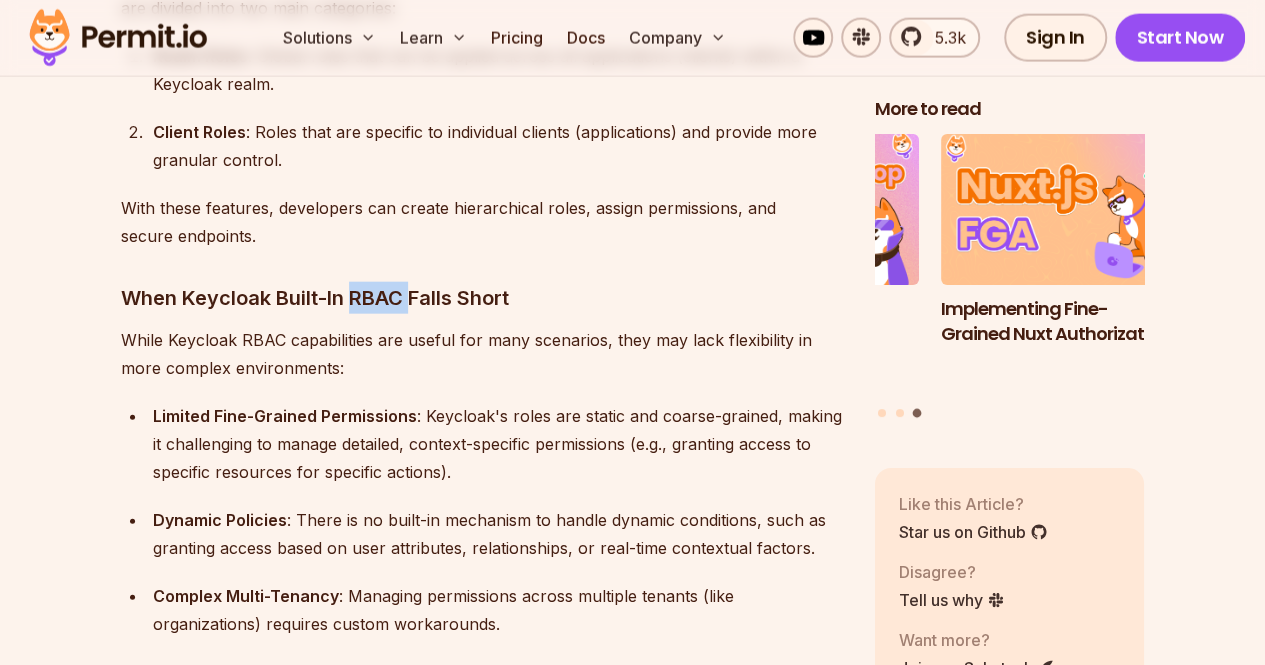 click on "When Keycloak Built-In RBAC Falls Short" at bounding box center [482, 298] 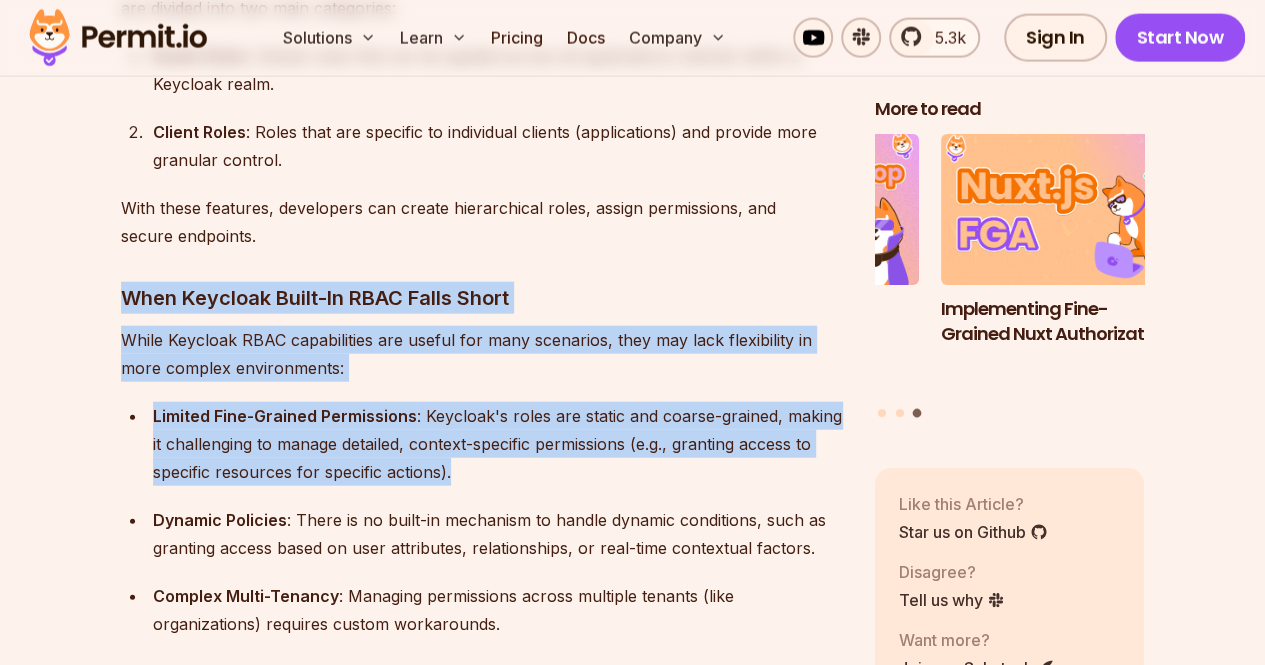 drag, startPoint x: 352, startPoint y: 304, endPoint x: 436, endPoint y: 433, distance: 153.9383 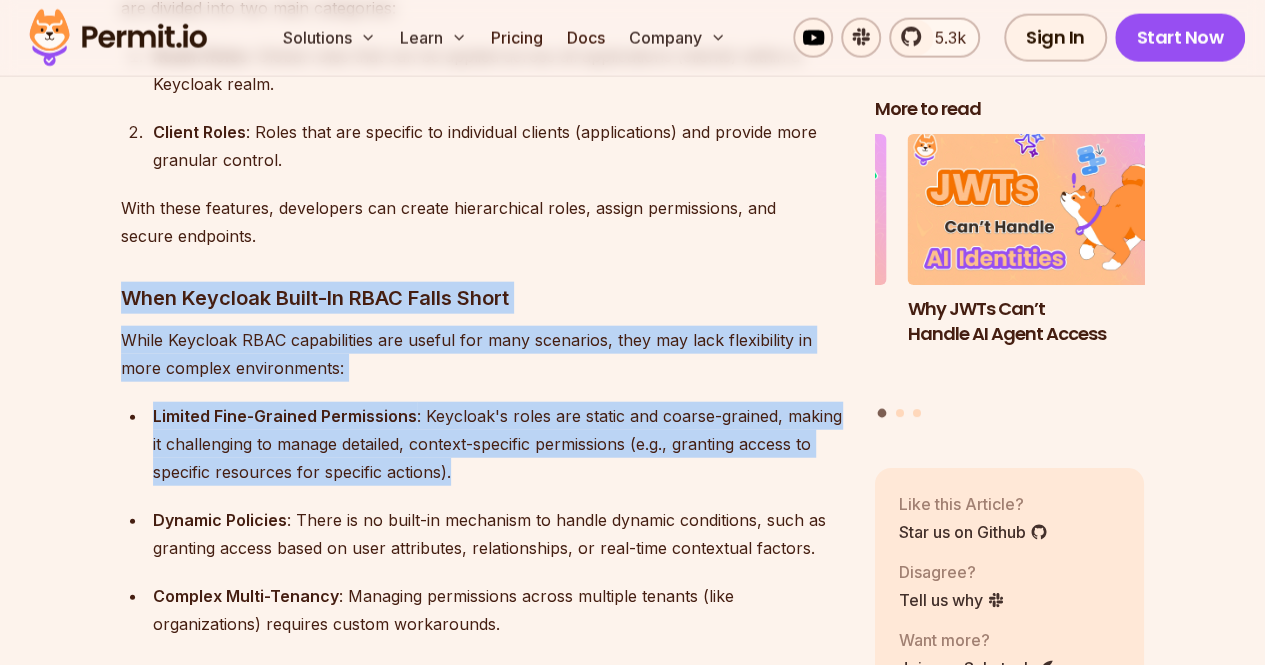 click on "Limited Fine-Grained Permissions : Keycloak's roles are static and coarse-grained, making it challenging to manage detailed, context-specific permissions (e.g., granting access to specific resources for specific actions)." at bounding box center (498, 444) 